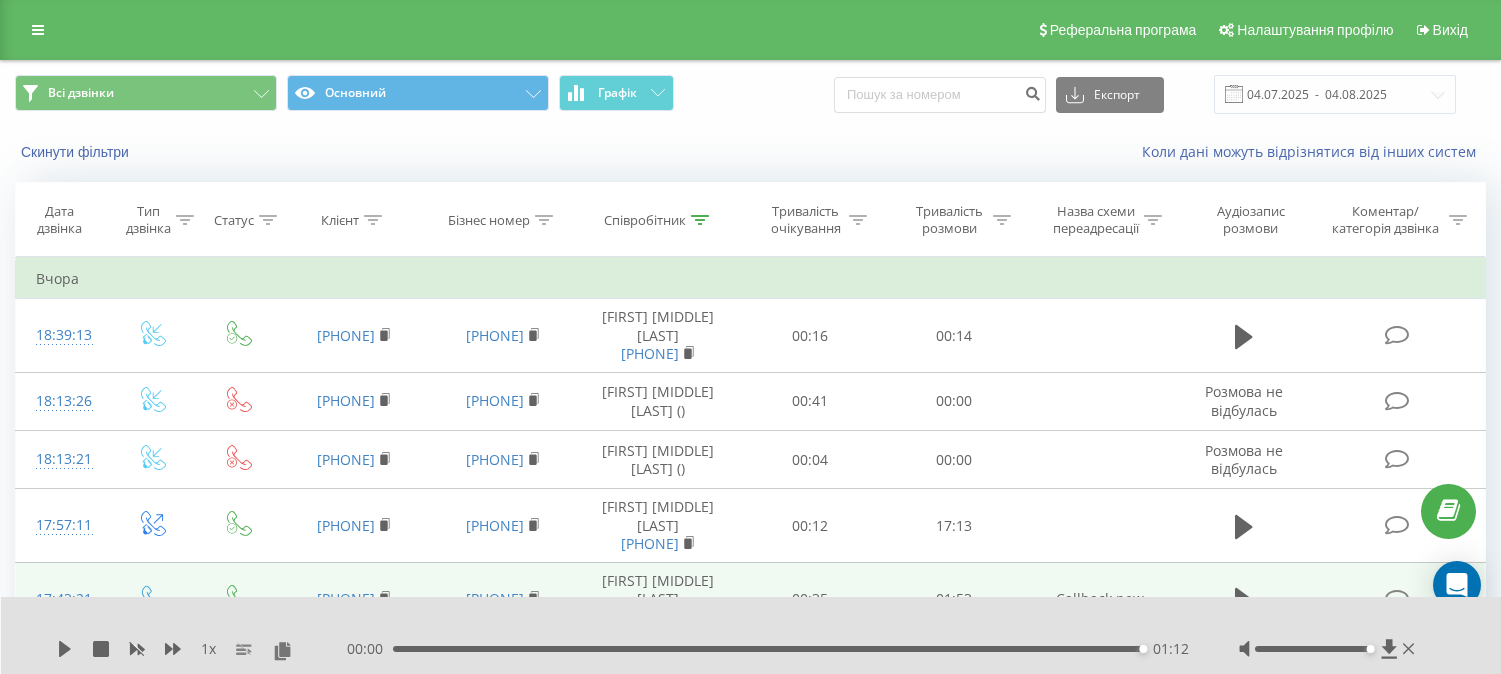 scroll, scrollTop: 0, scrollLeft: 0, axis: both 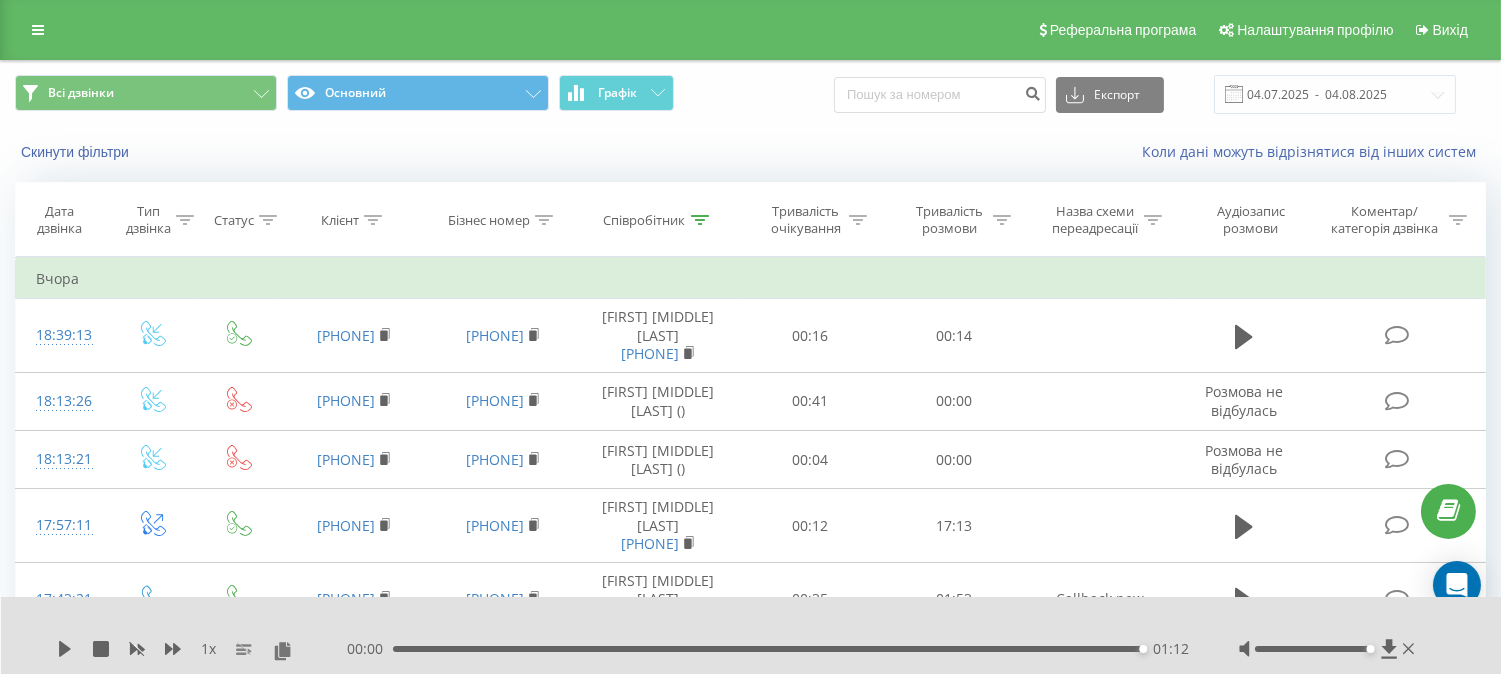 click 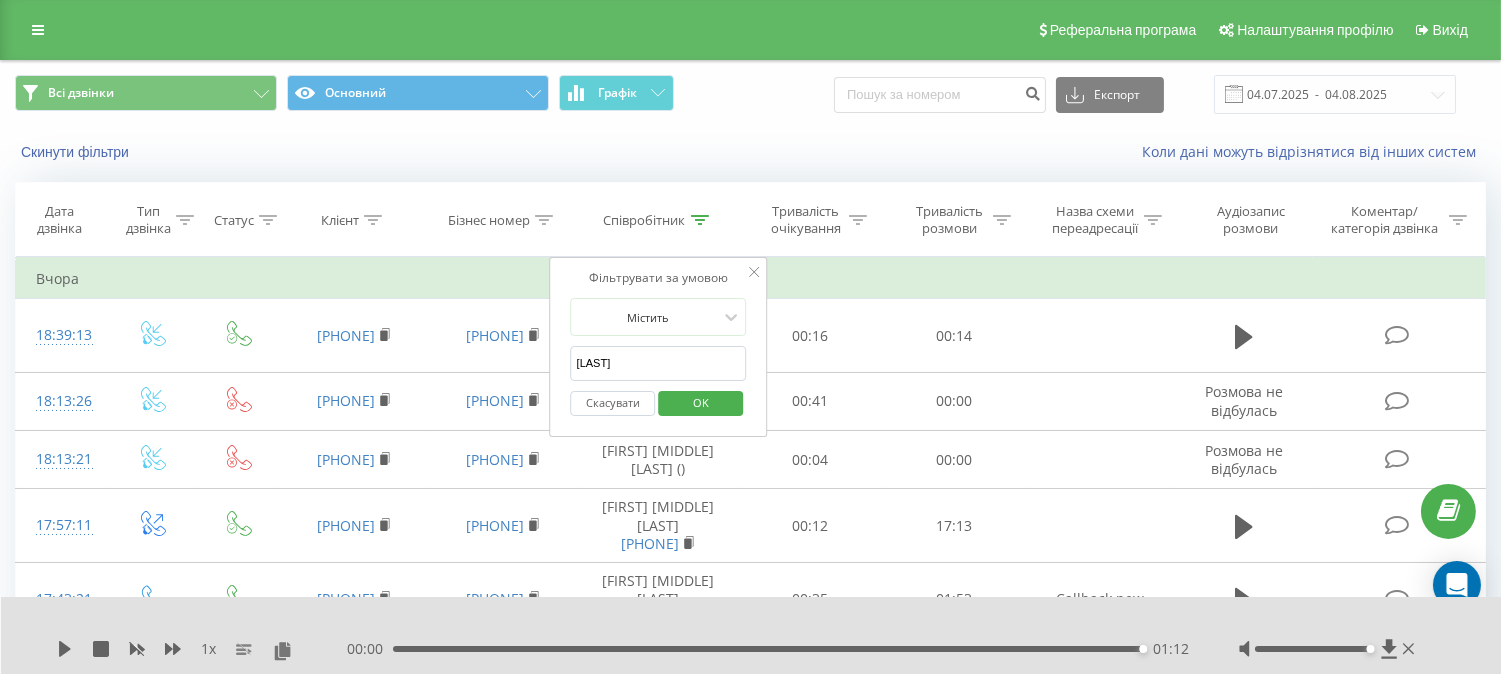 drag, startPoint x: 634, startPoint y: 367, endPoint x: 548, endPoint y: 378, distance: 86.70064 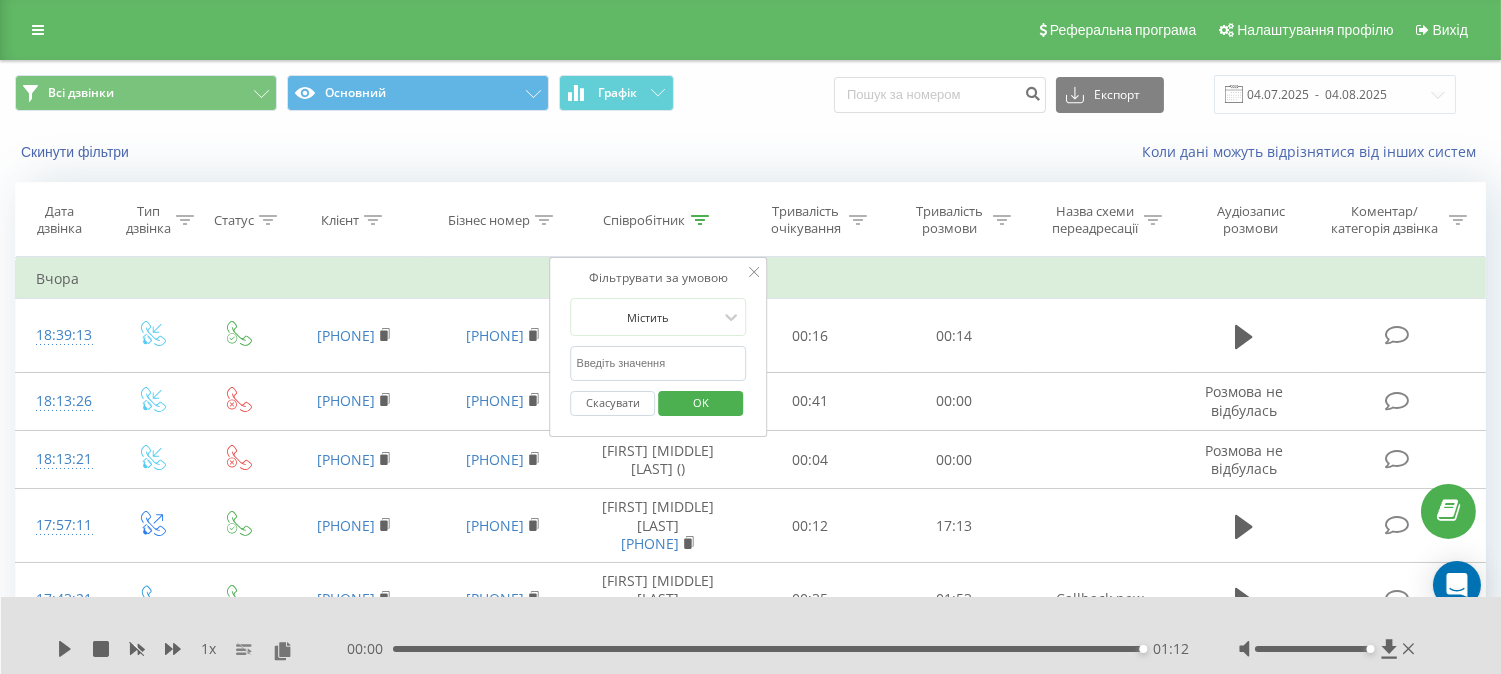 click on "OK" at bounding box center [701, 402] 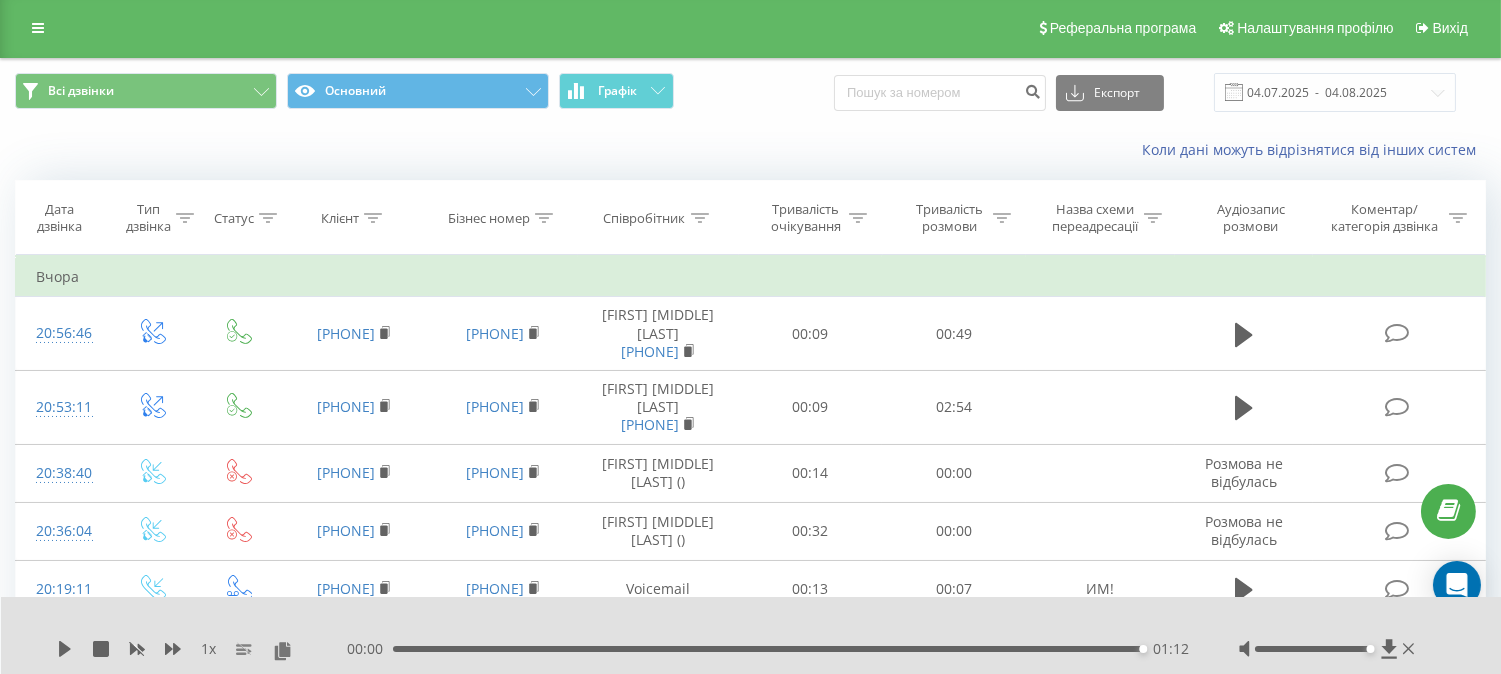 scroll, scrollTop: 0, scrollLeft: 0, axis: both 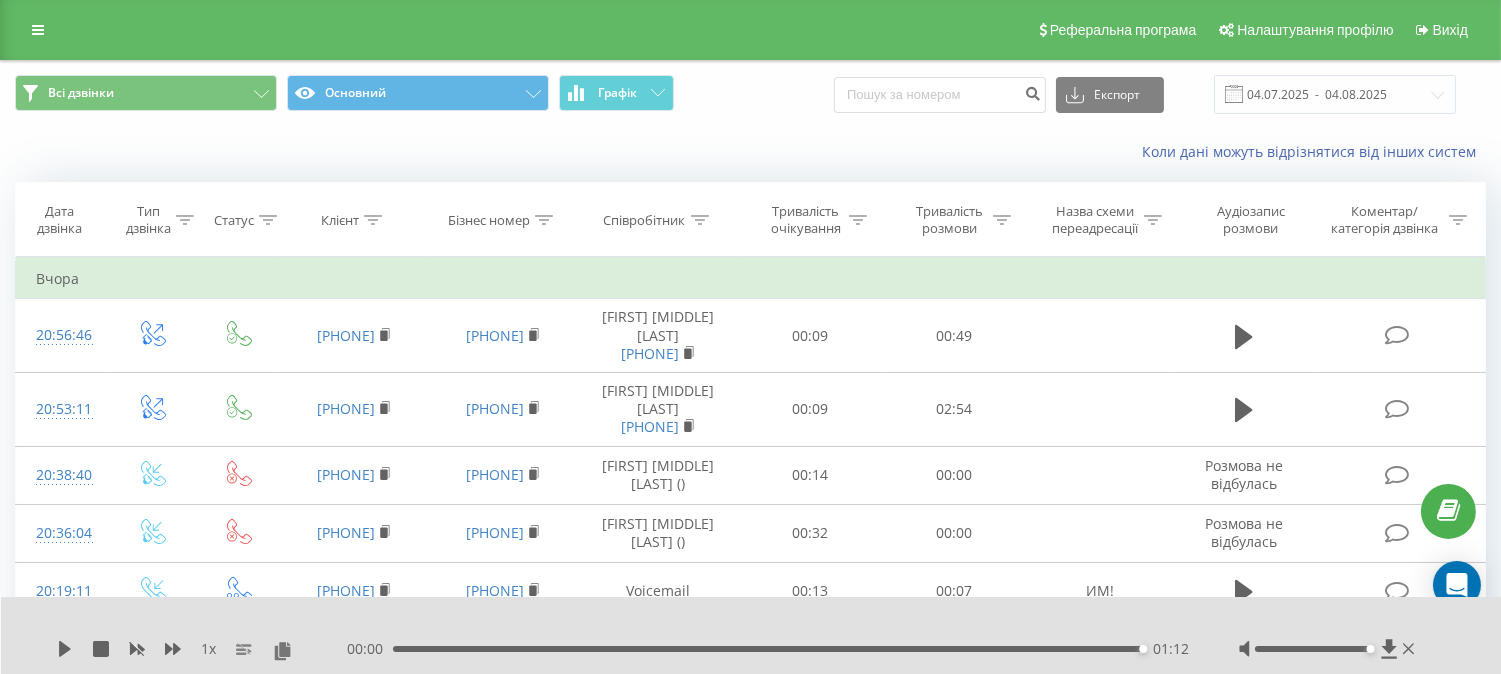 click on "Клієнт" at bounding box center (354, 220) 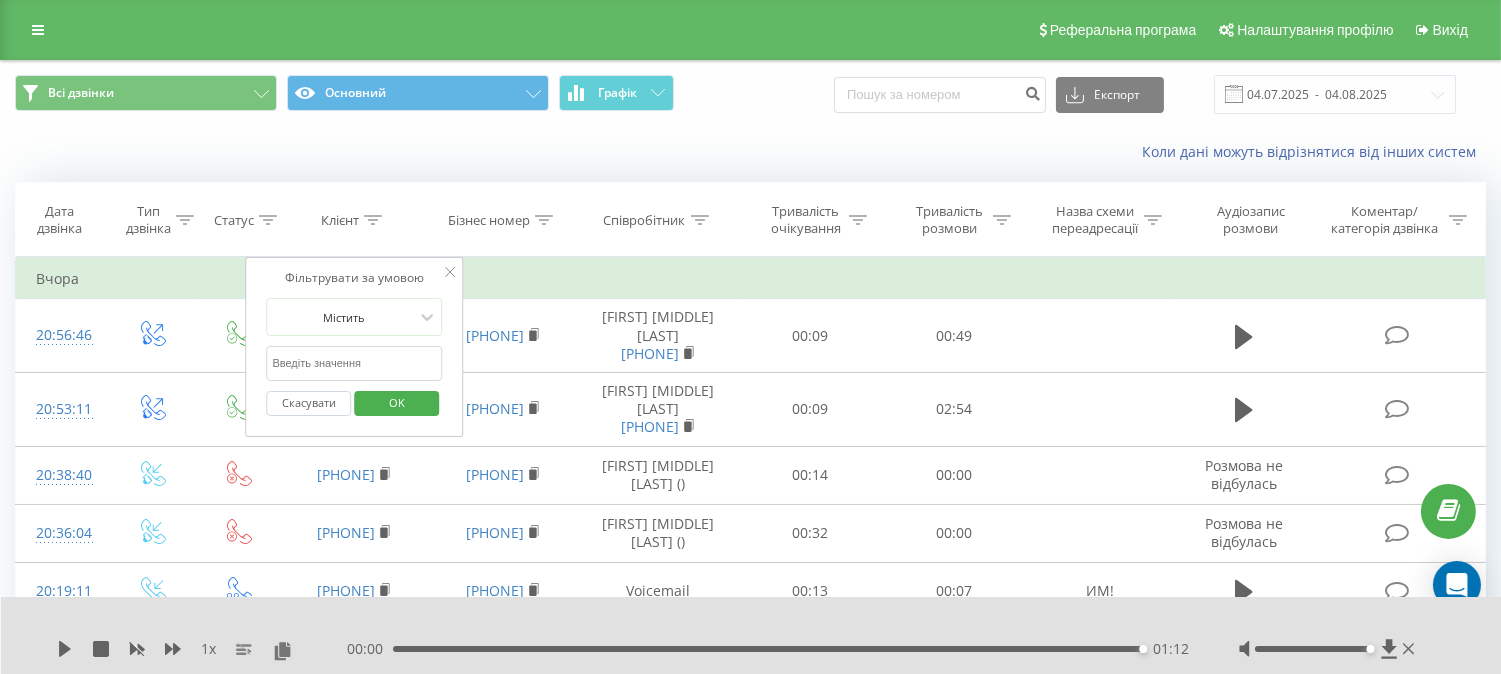 click at bounding box center [354, 363] 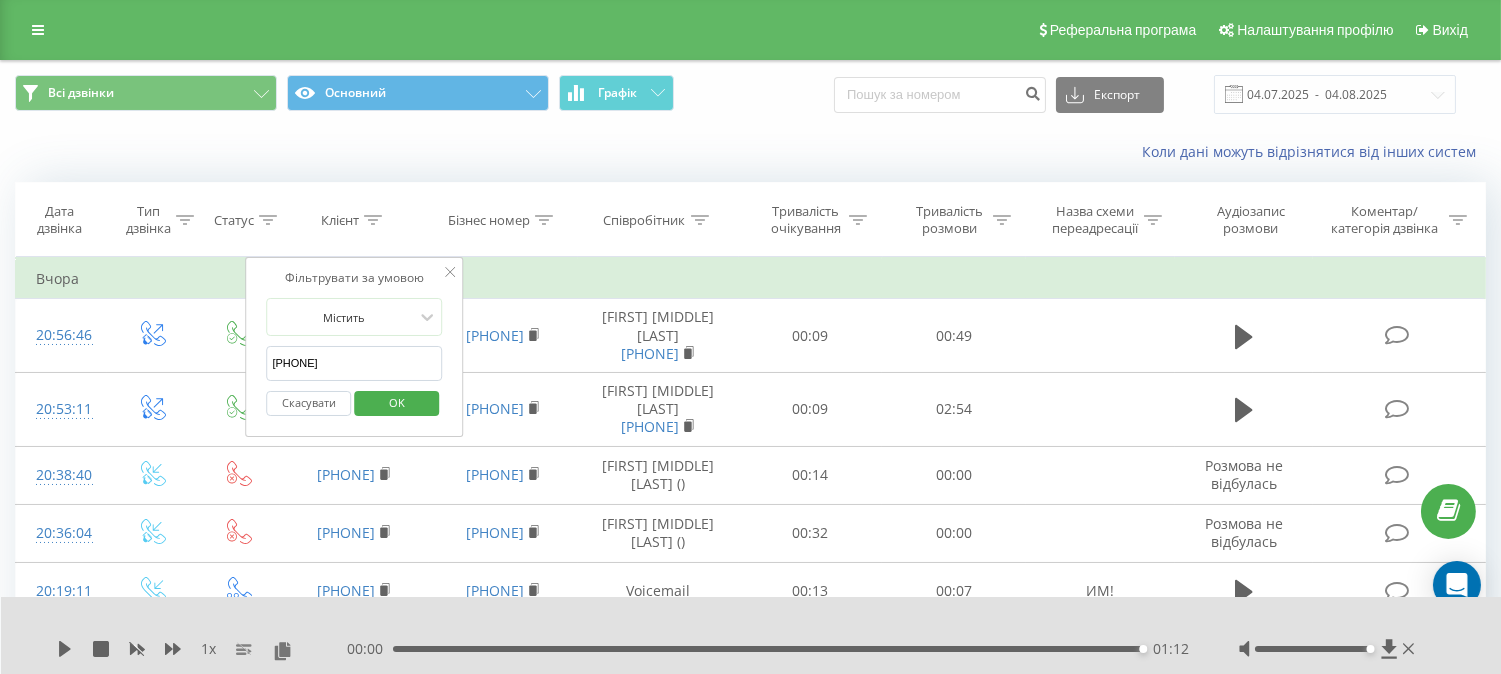 type on "[PHONE]" 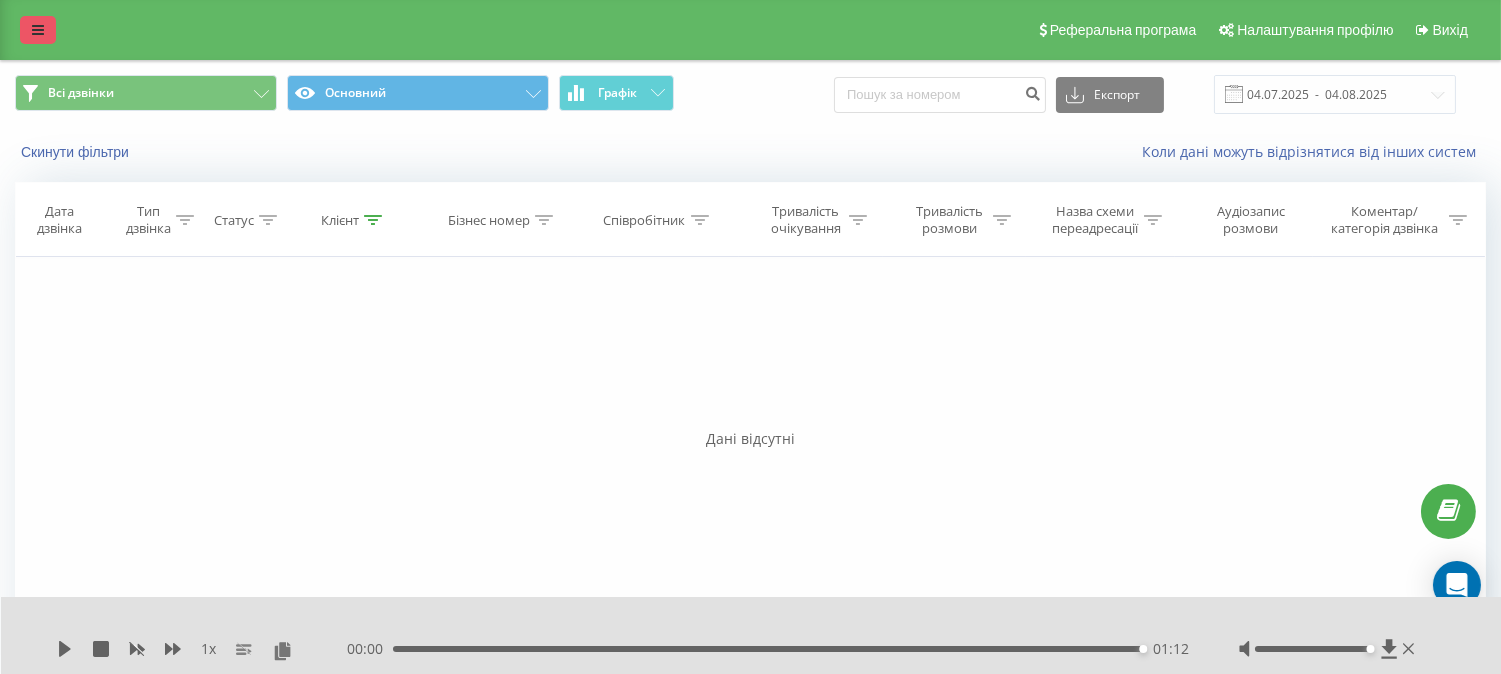 click at bounding box center (38, 30) 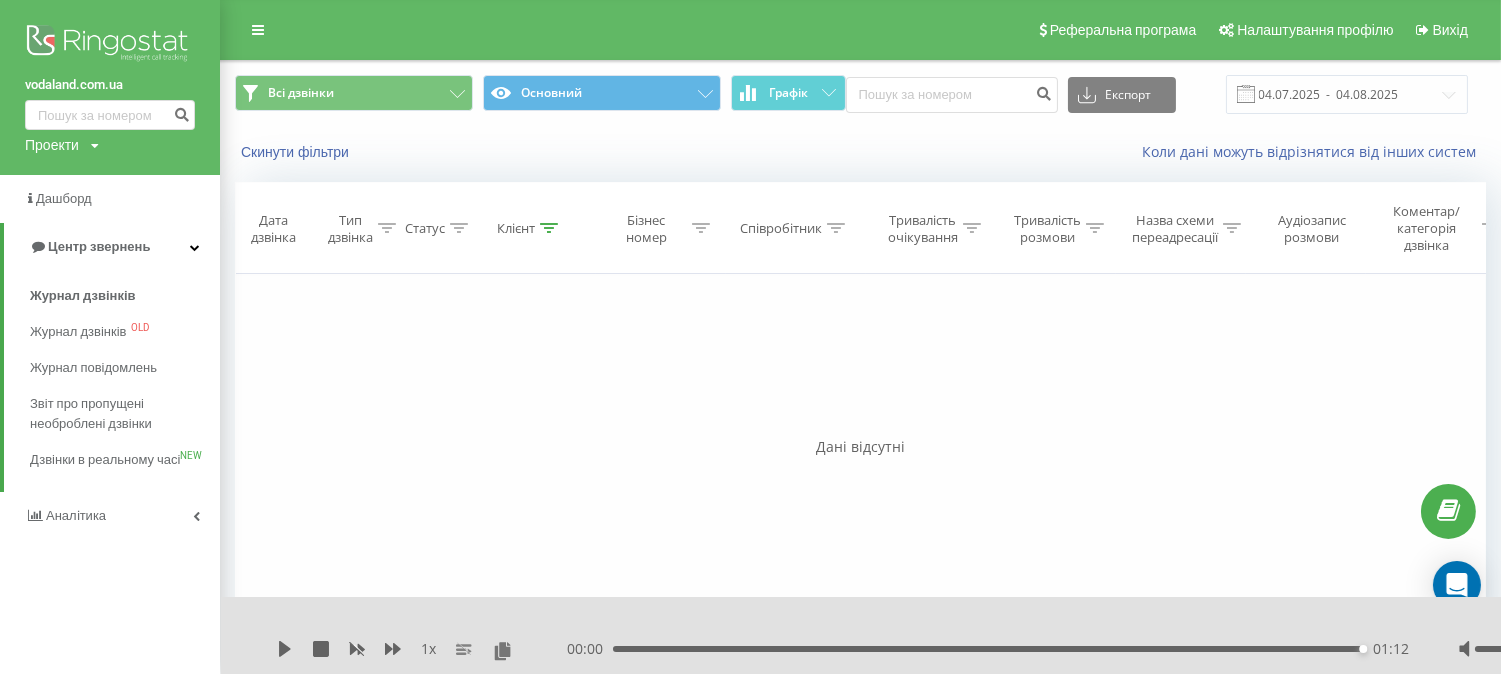 click at bounding box center [110, 45] 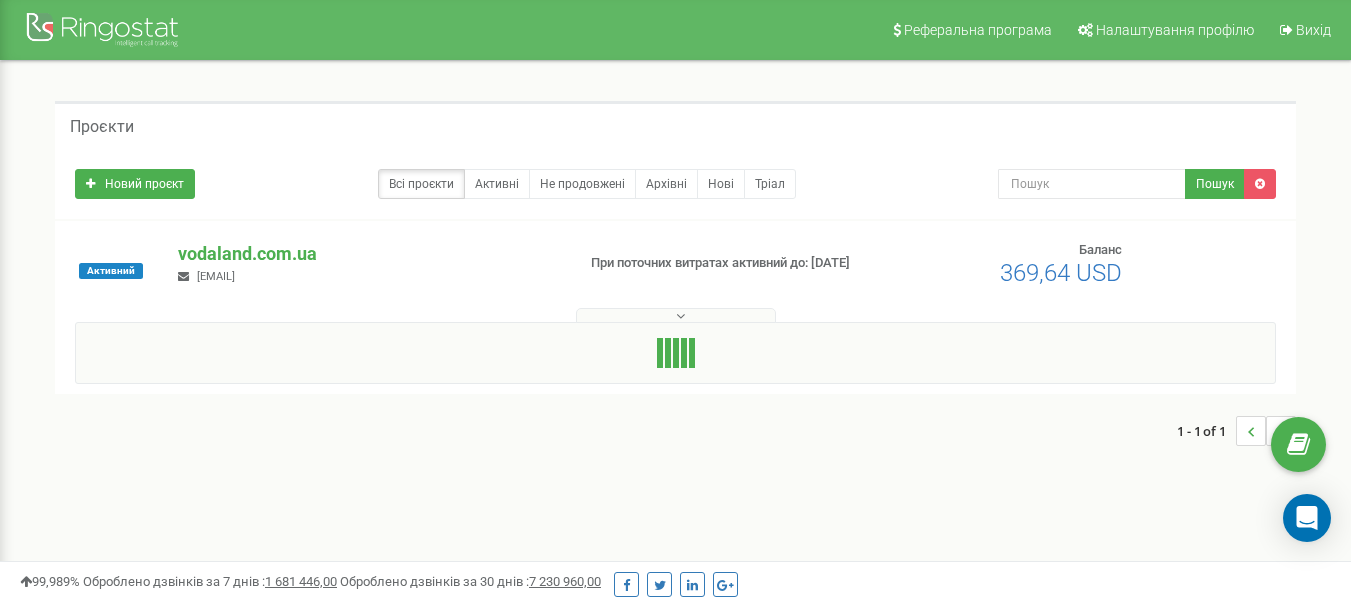 scroll, scrollTop: 0, scrollLeft: 0, axis: both 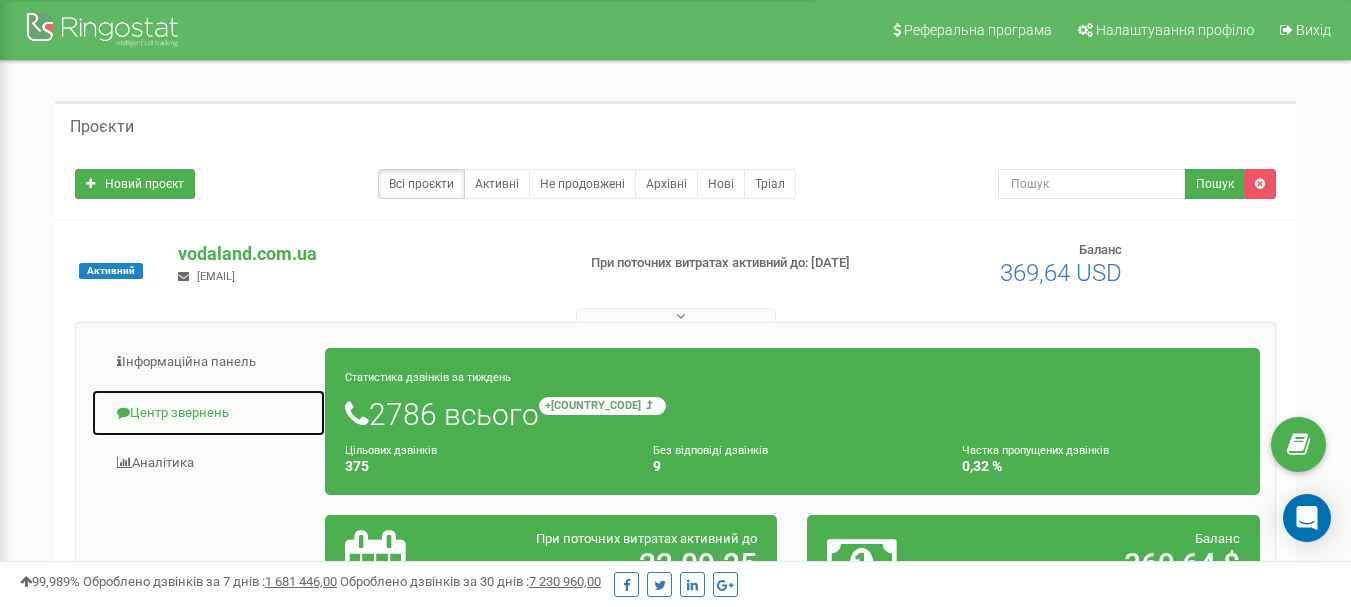 click on "Центр звернень" at bounding box center [208, 413] 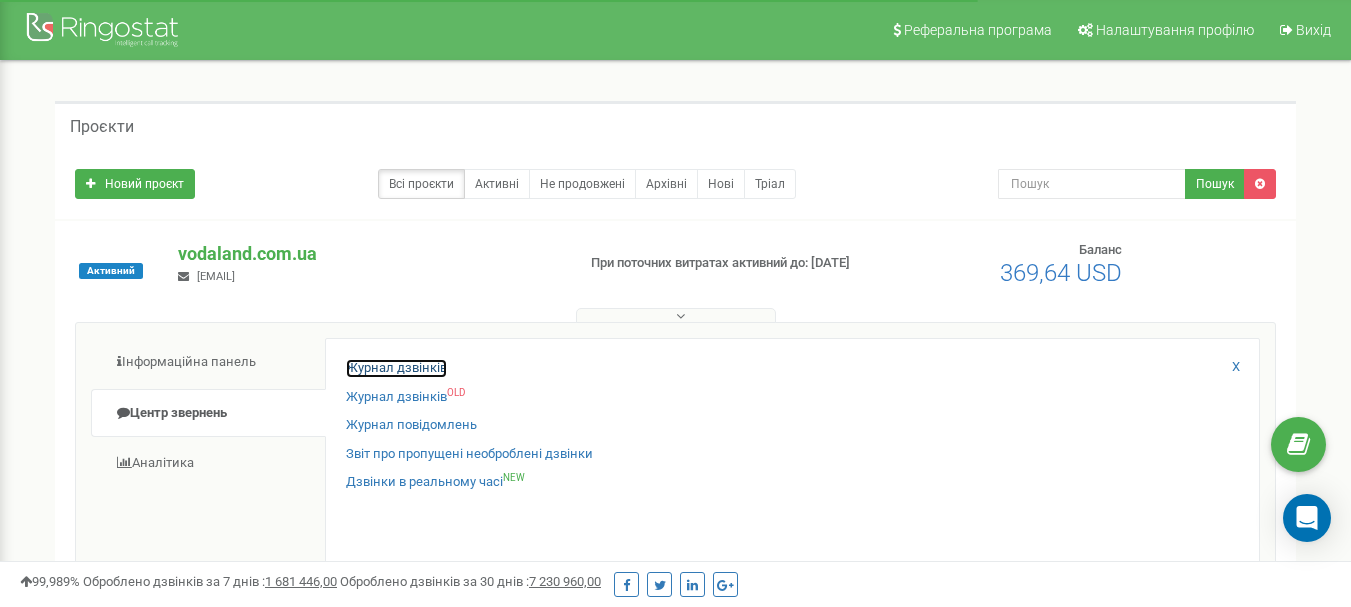 click on "Журнал дзвінків" at bounding box center (396, 368) 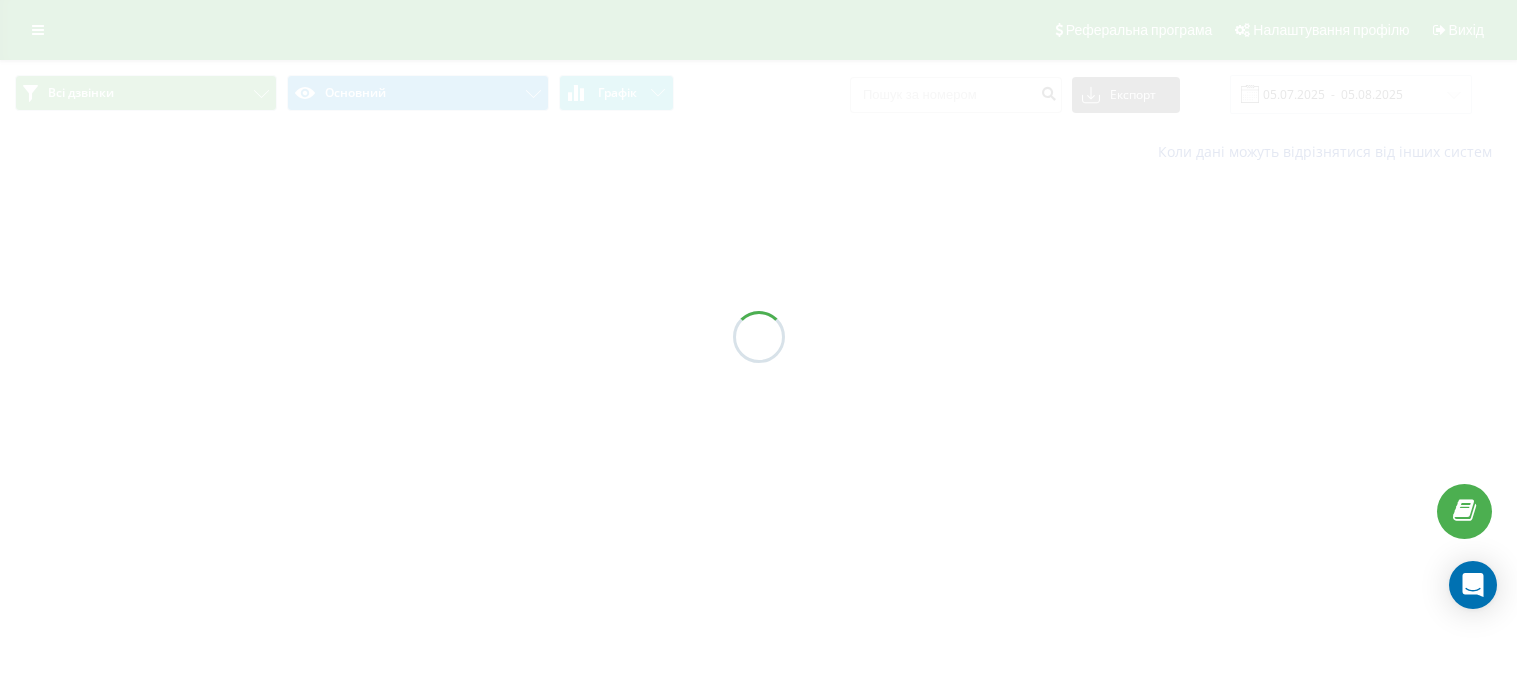 scroll, scrollTop: 0, scrollLeft: 0, axis: both 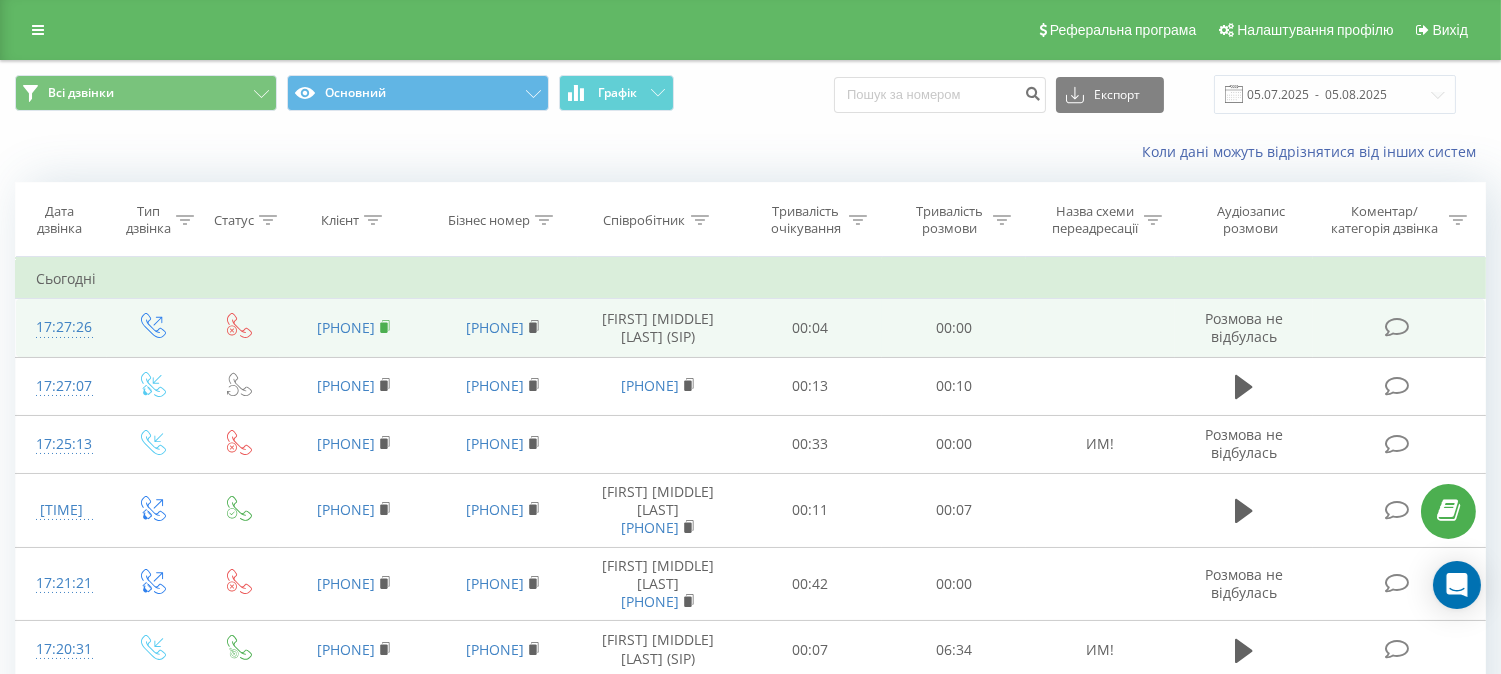 click 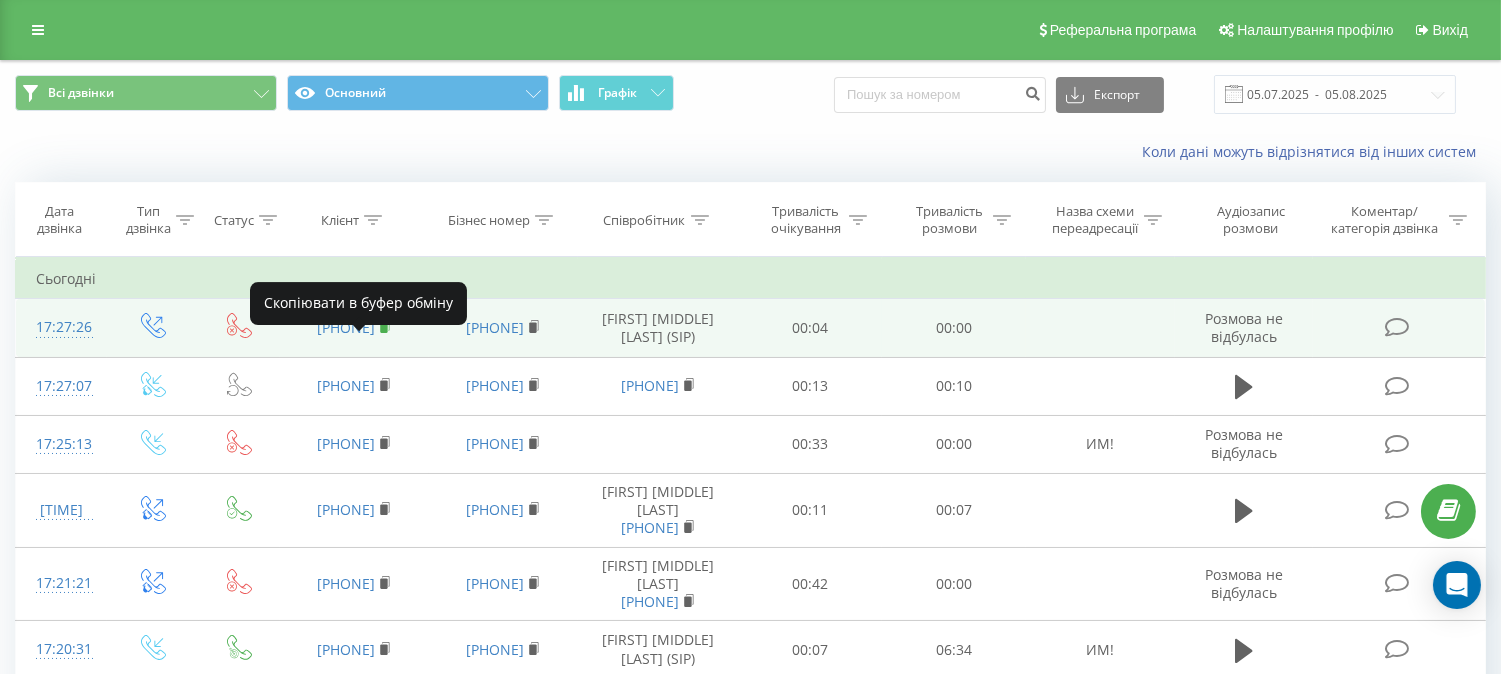click 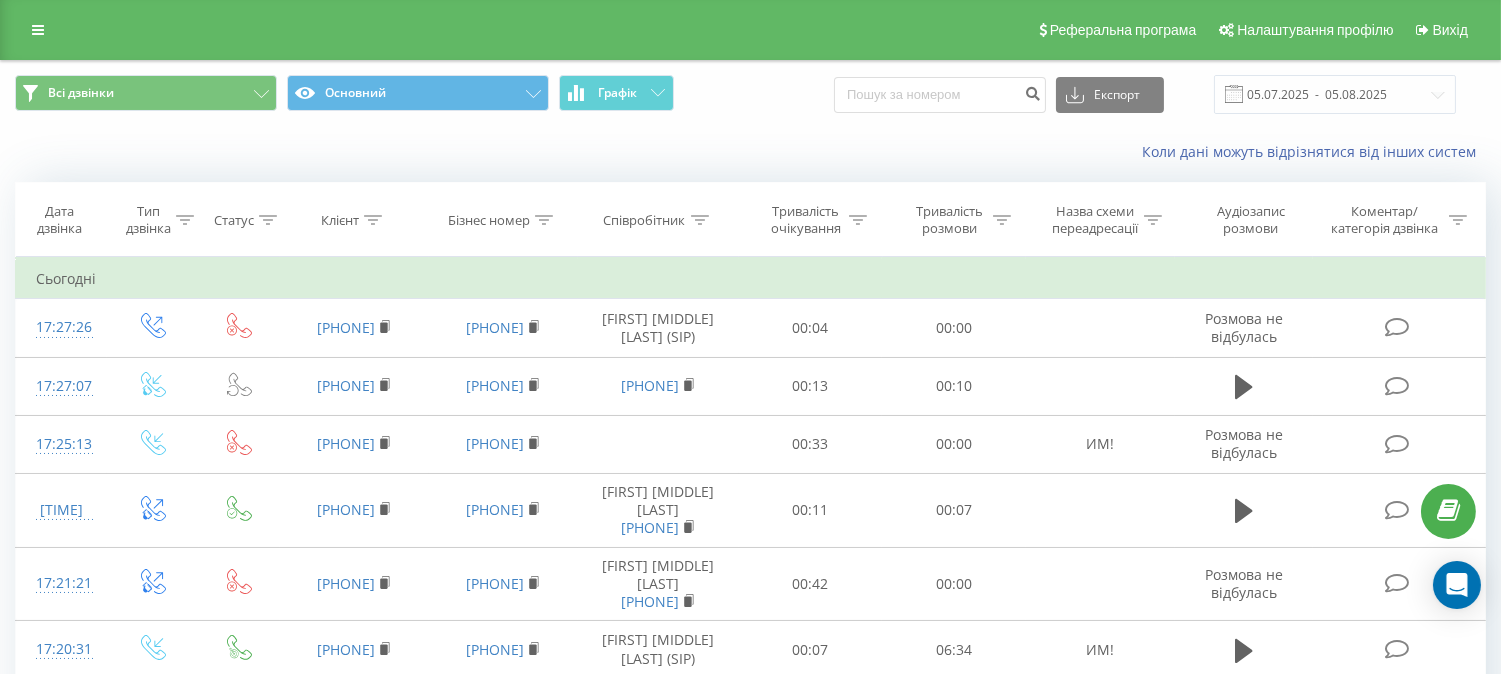 click 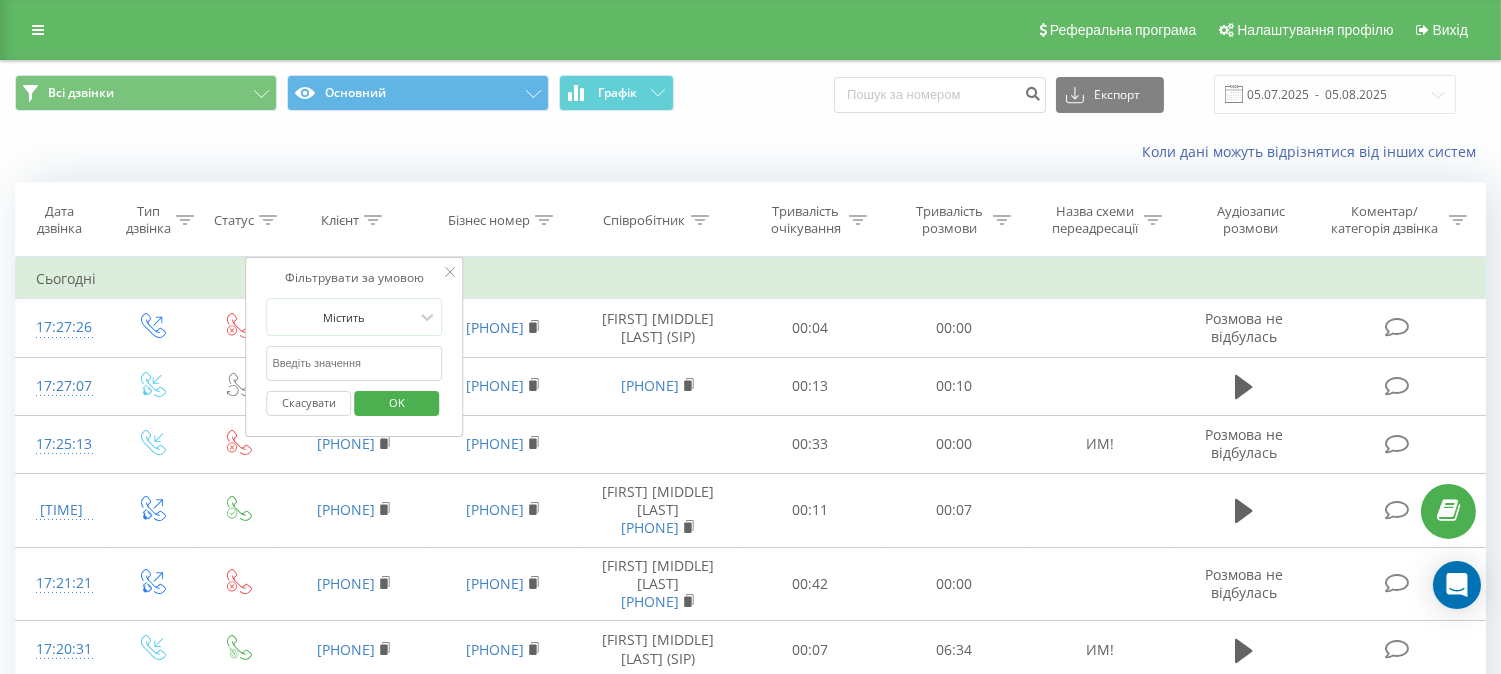 click at bounding box center [354, 363] 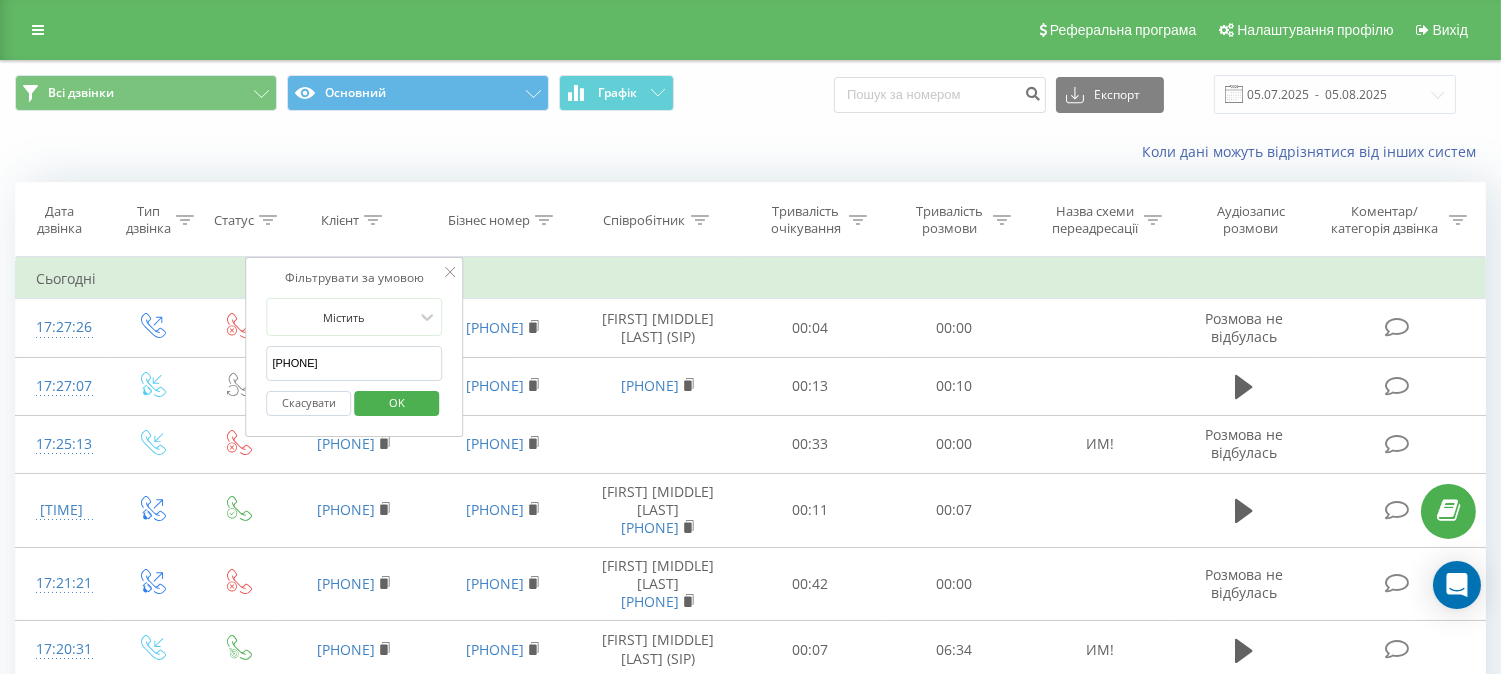 click on "OK" at bounding box center (397, 402) 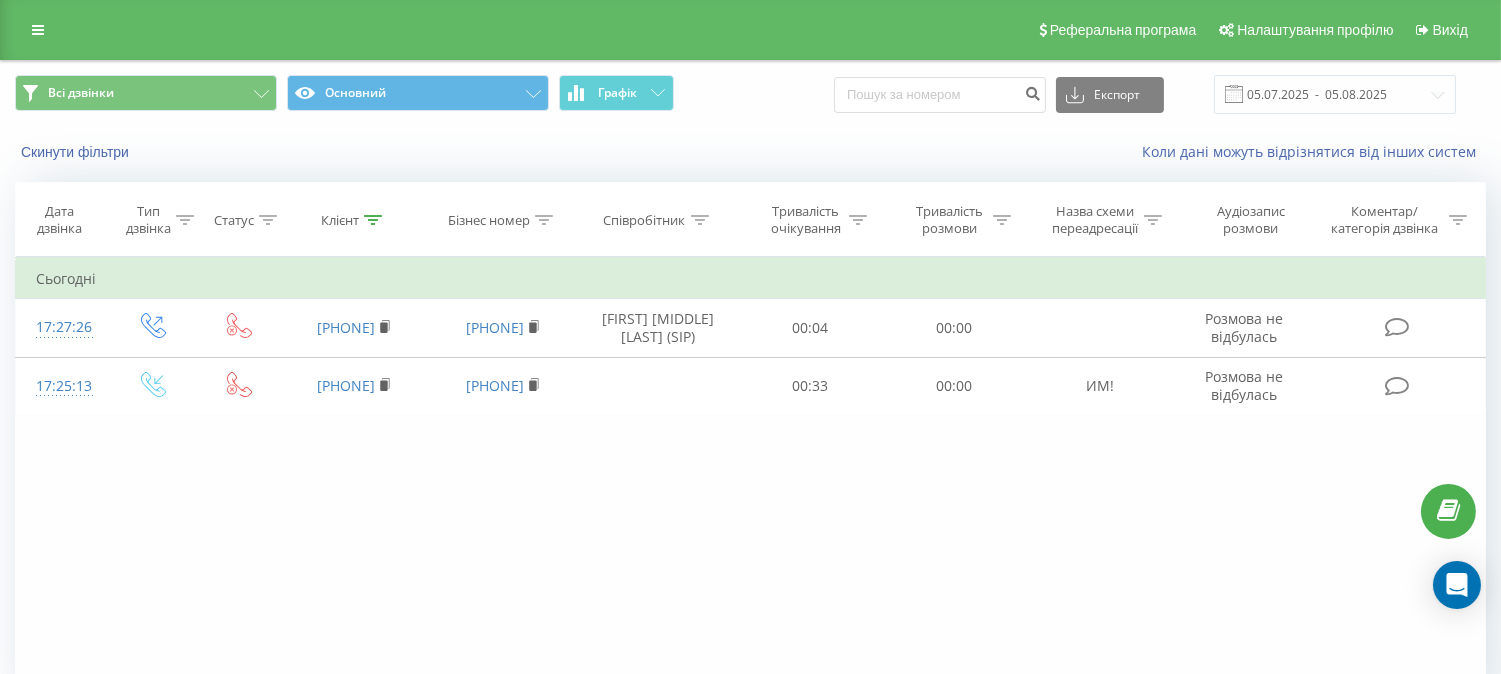 click 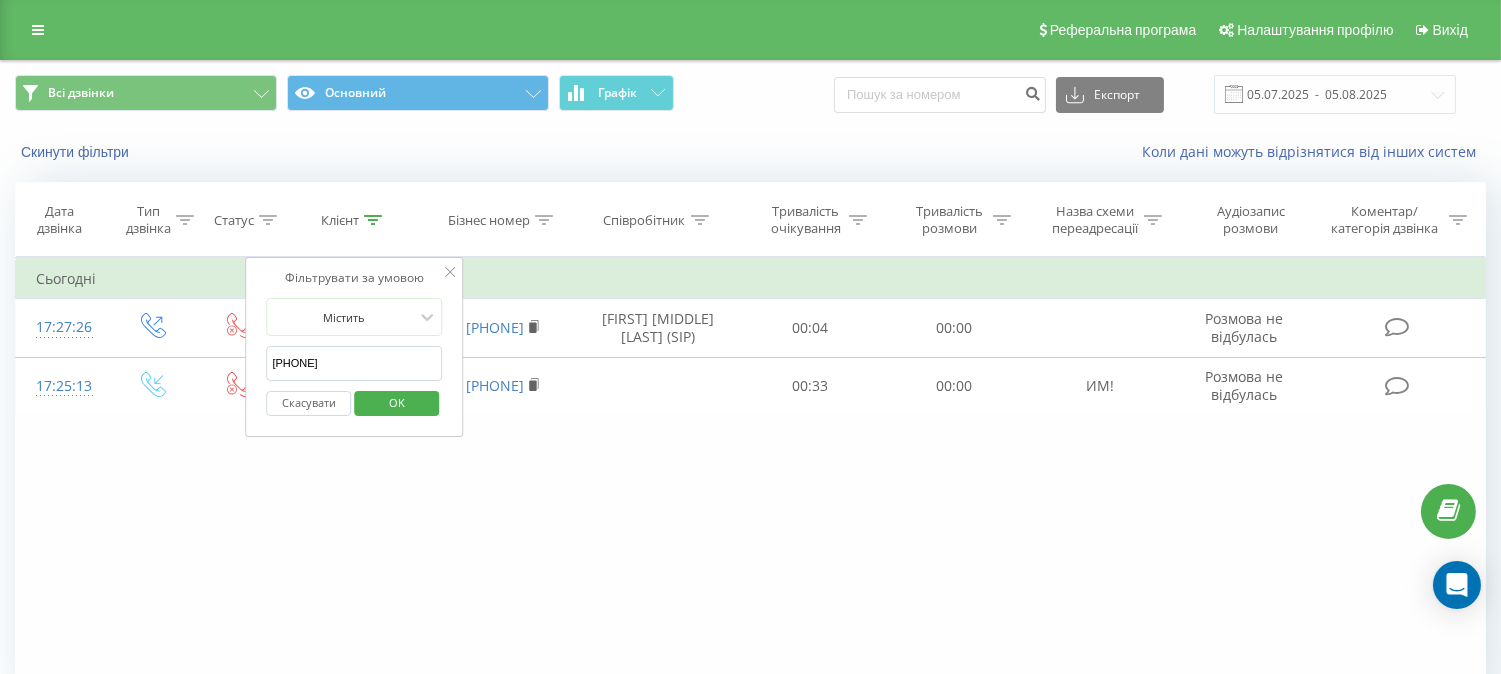 click on "[PHONE]" at bounding box center [354, 363] 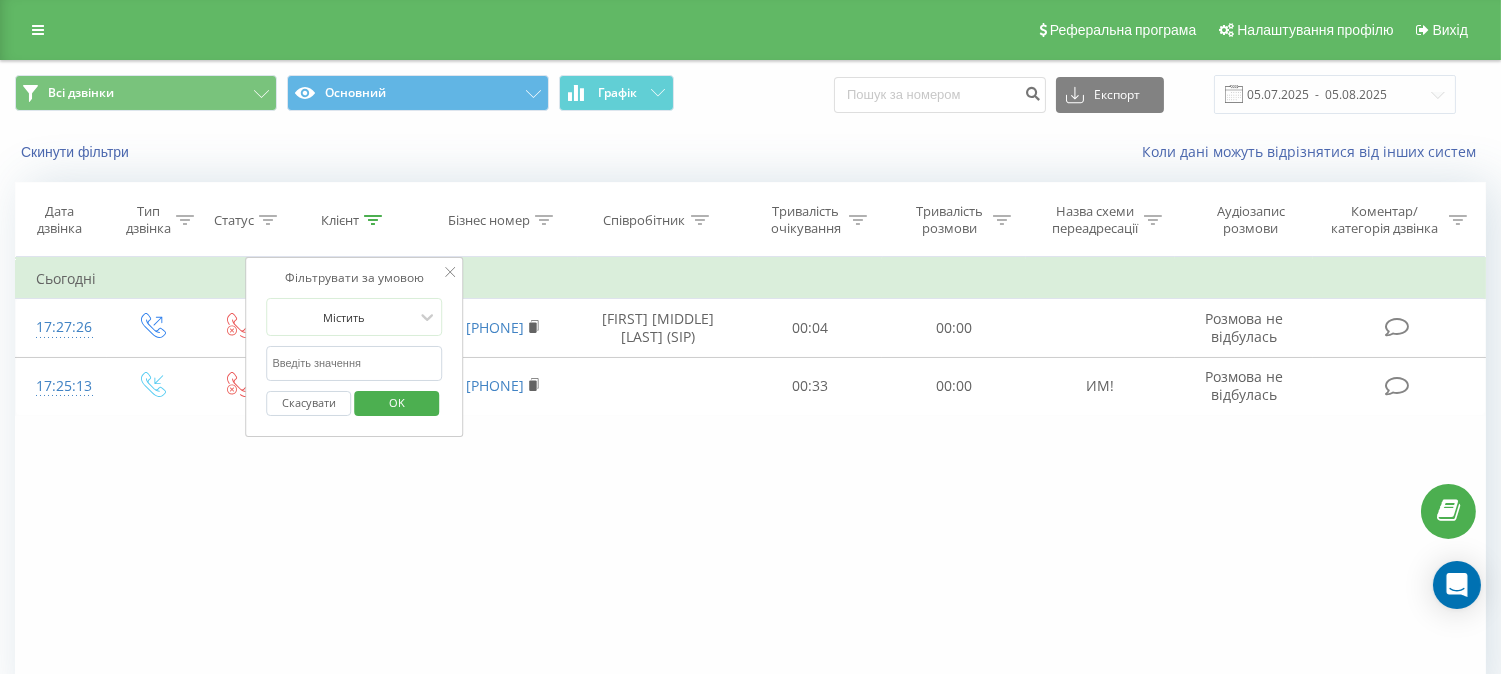 type 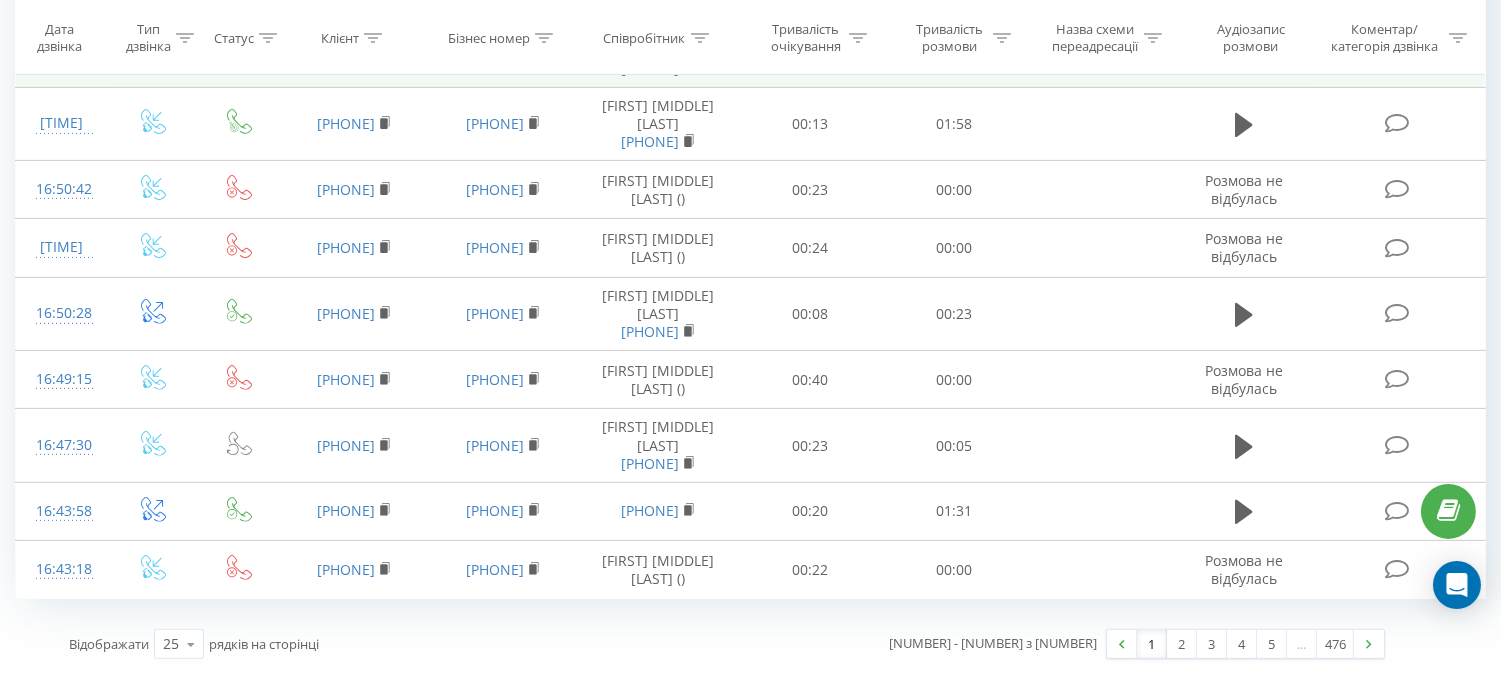 scroll, scrollTop: 1600, scrollLeft: 0, axis: vertical 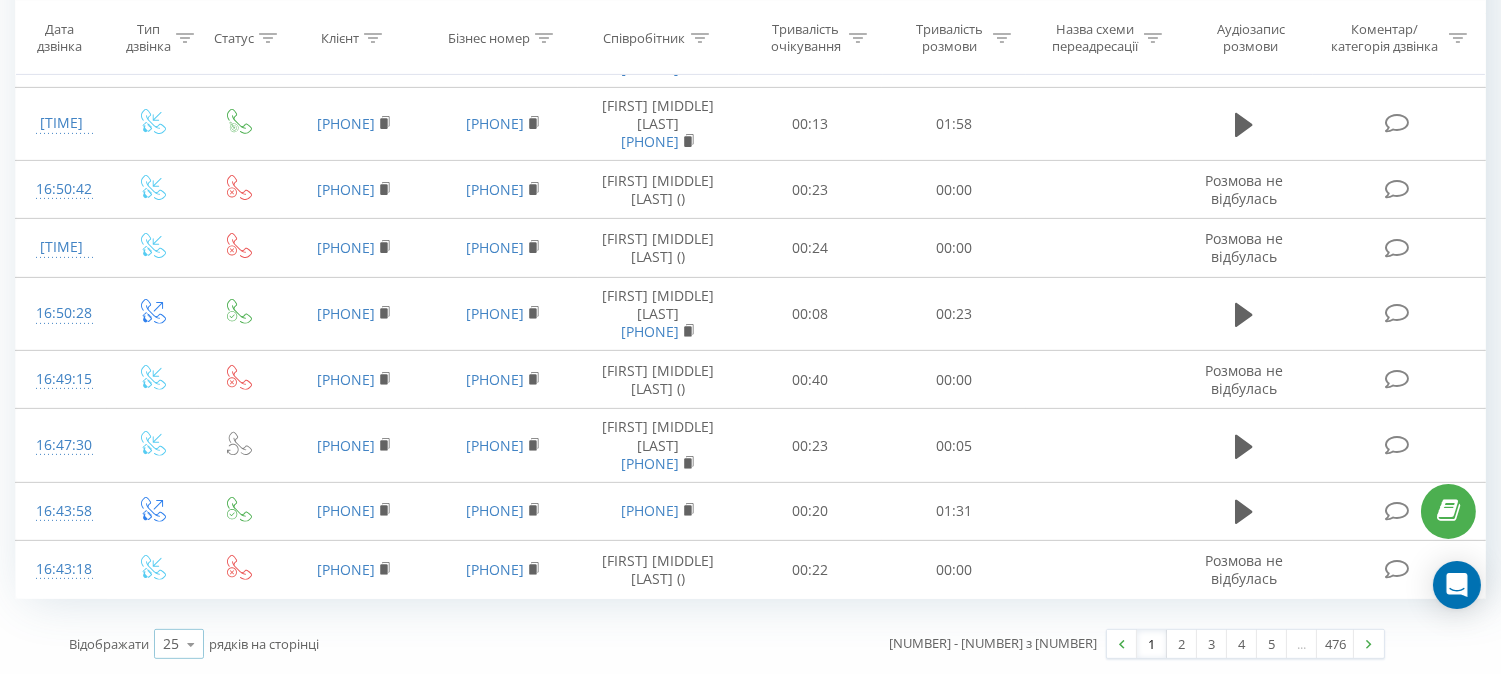 click on "25 10 25 50 100" at bounding box center (179, 644) 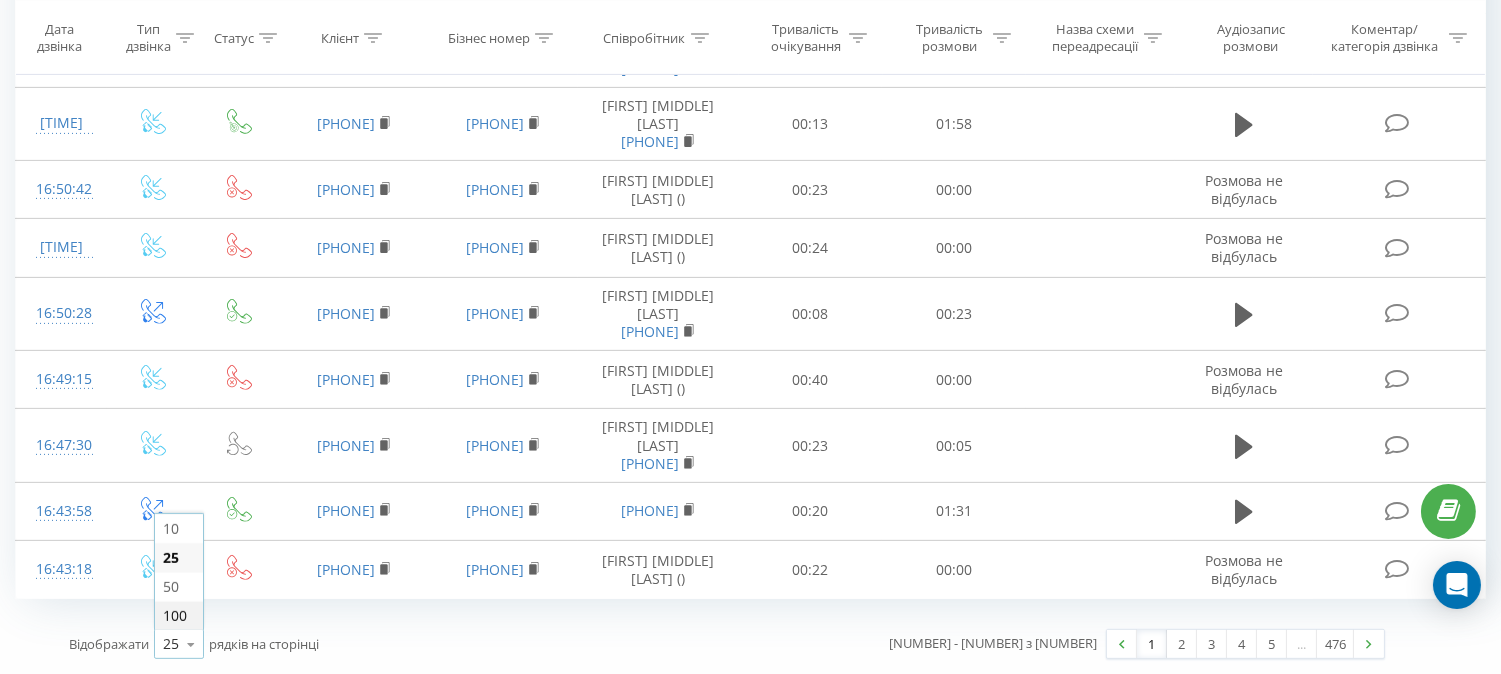 click on "100" at bounding box center [175, 615] 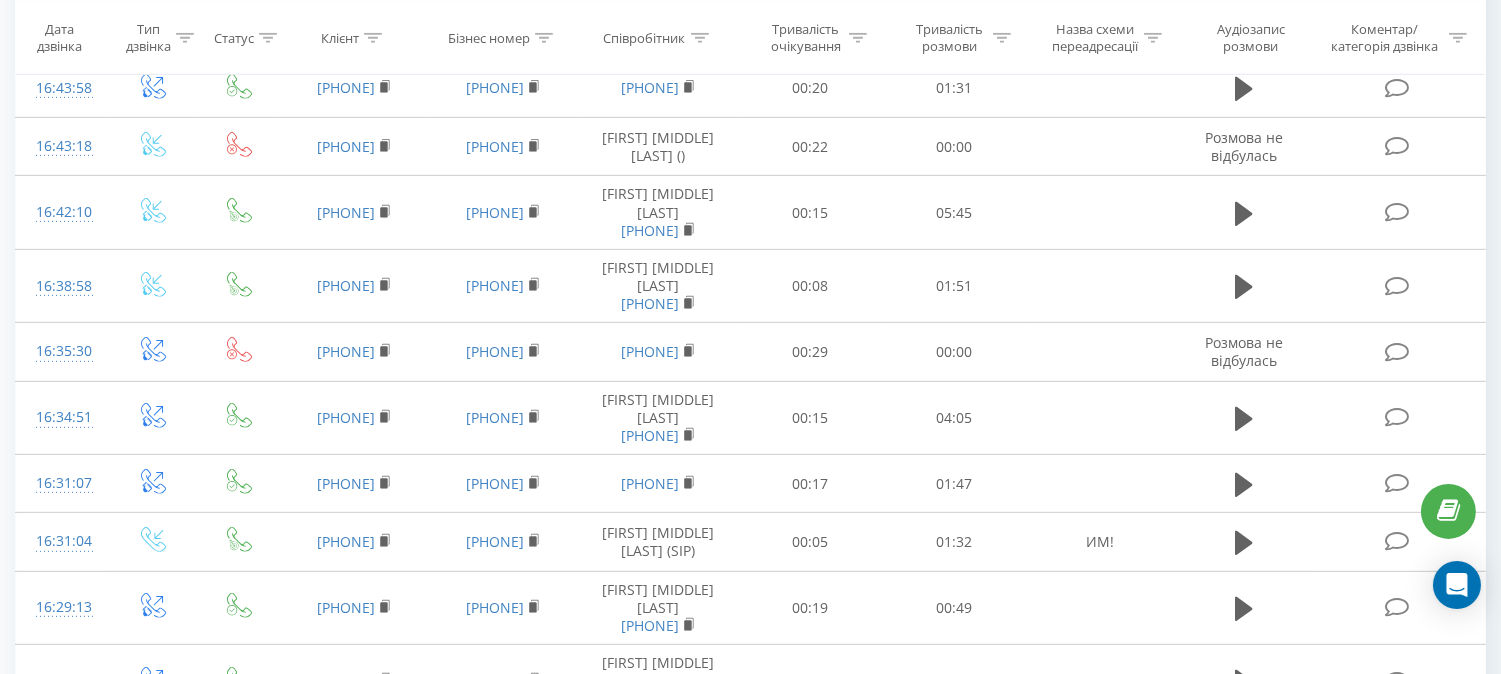 scroll, scrollTop: 1933, scrollLeft: 0, axis: vertical 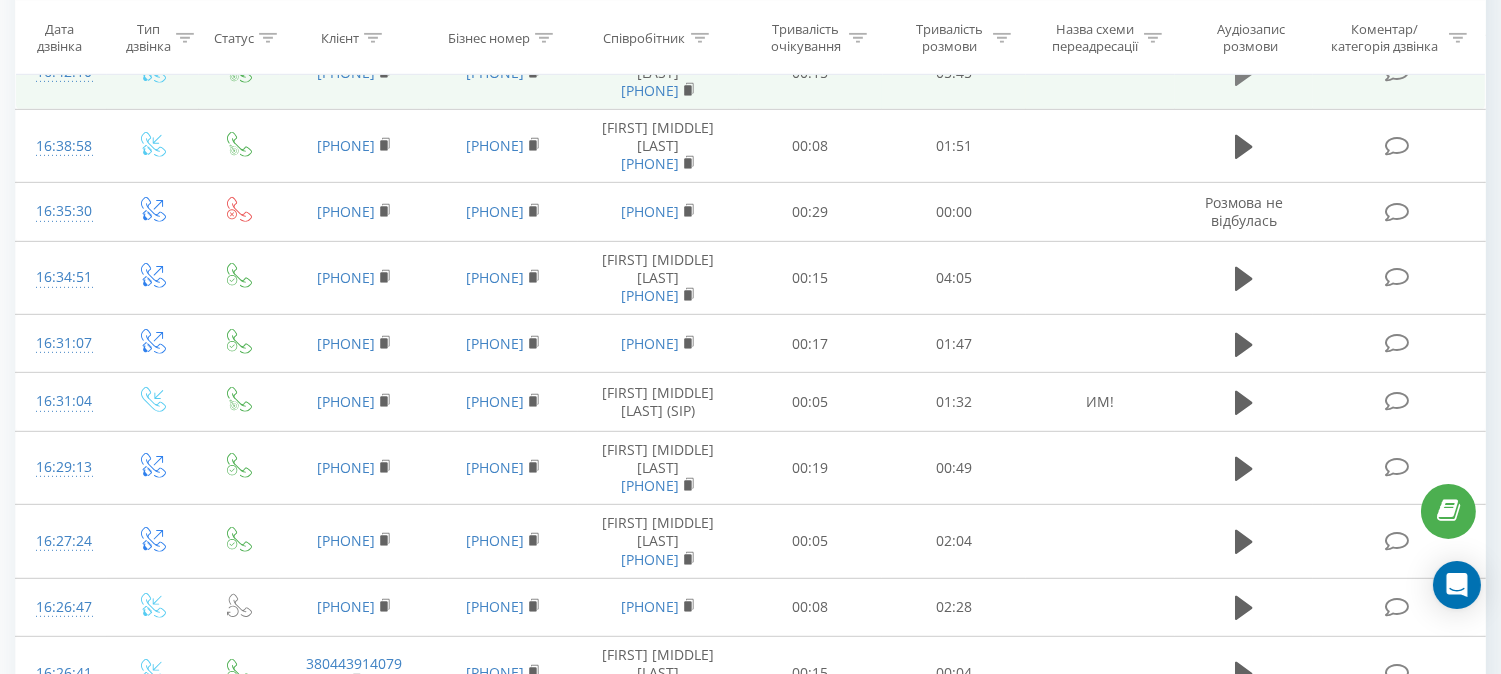 click 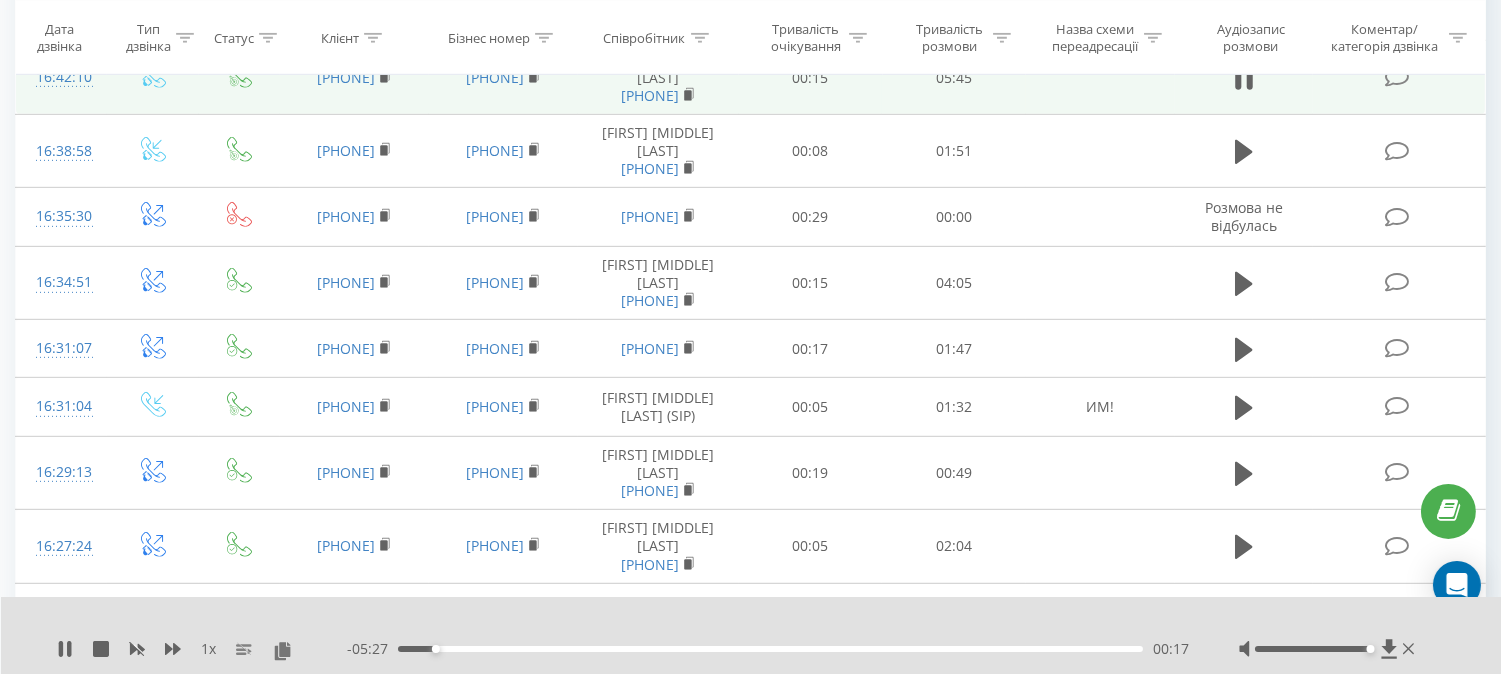 scroll, scrollTop: 1711, scrollLeft: 0, axis: vertical 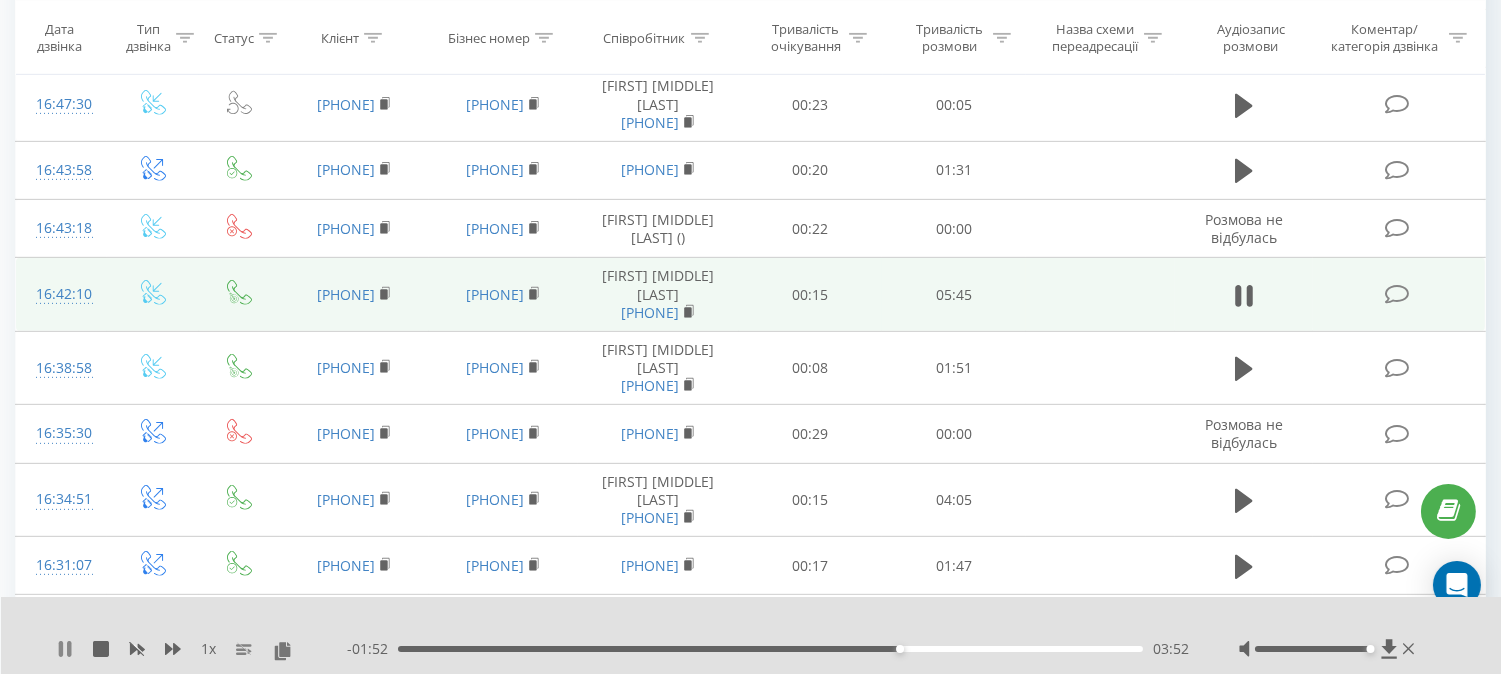 click 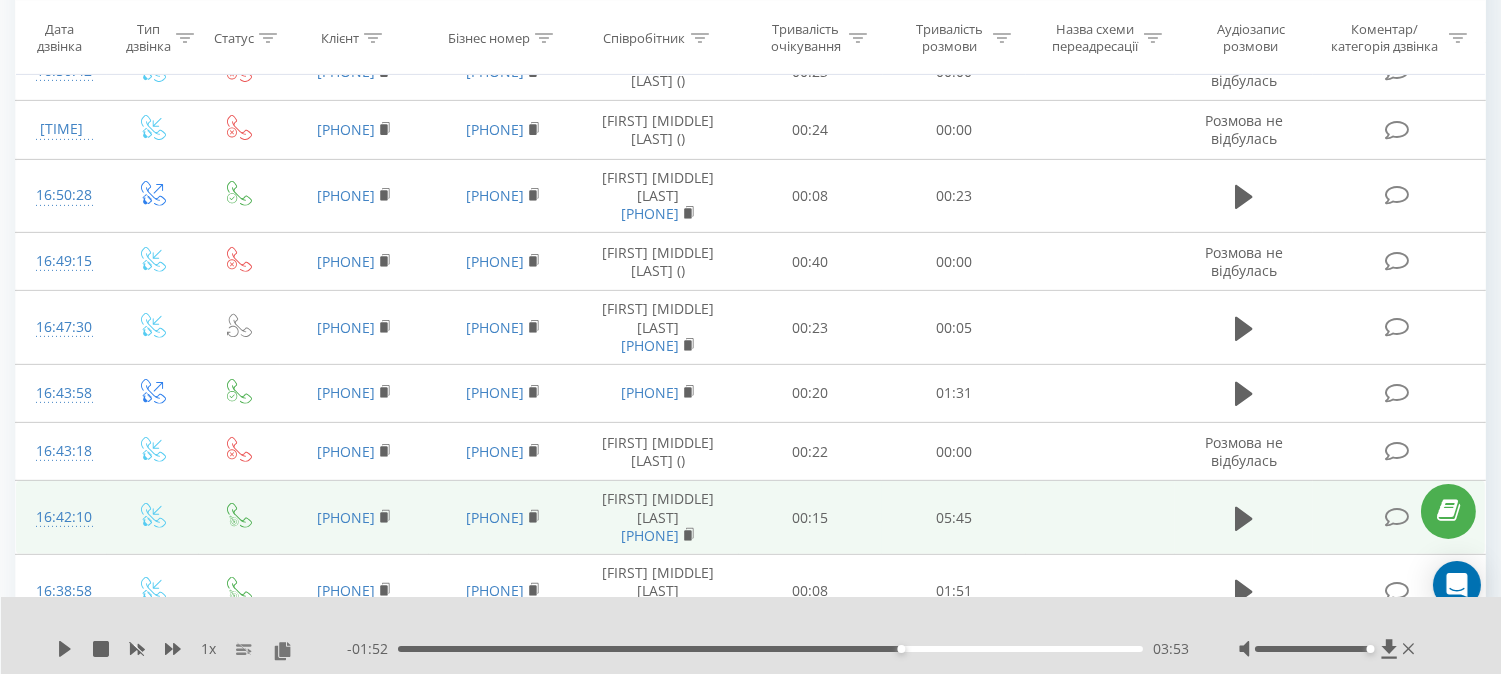 scroll, scrollTop: 933, scrollLeft: 0, axis: vertical 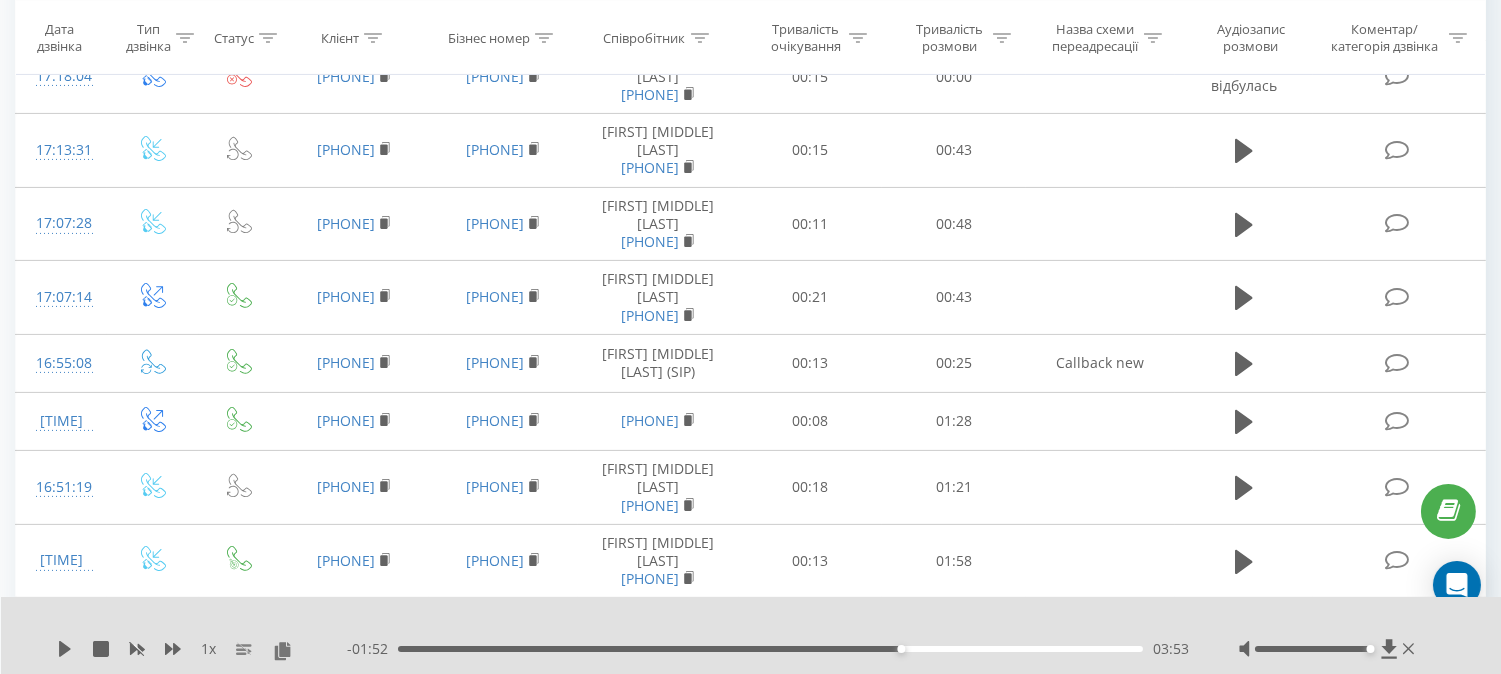 click at bounding box center [700, 37] 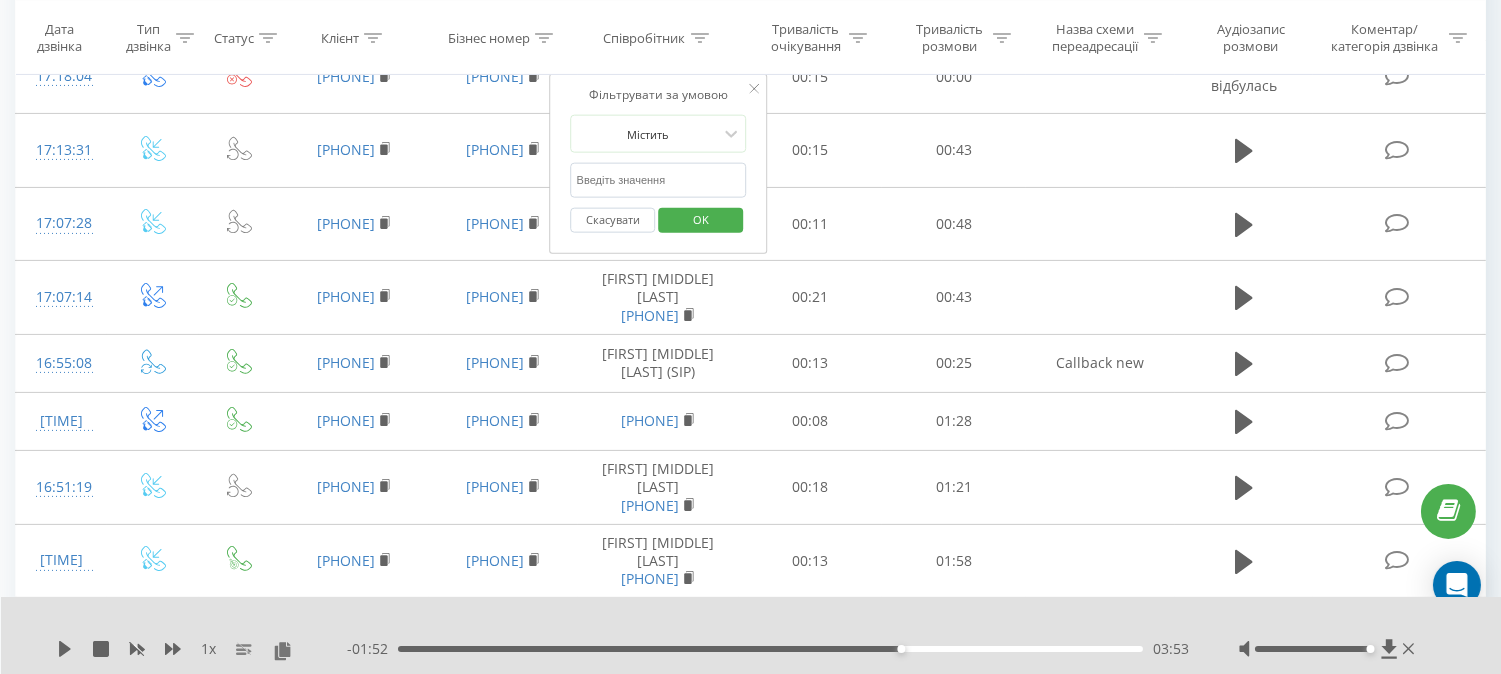 click at bounding box center [659, 180] 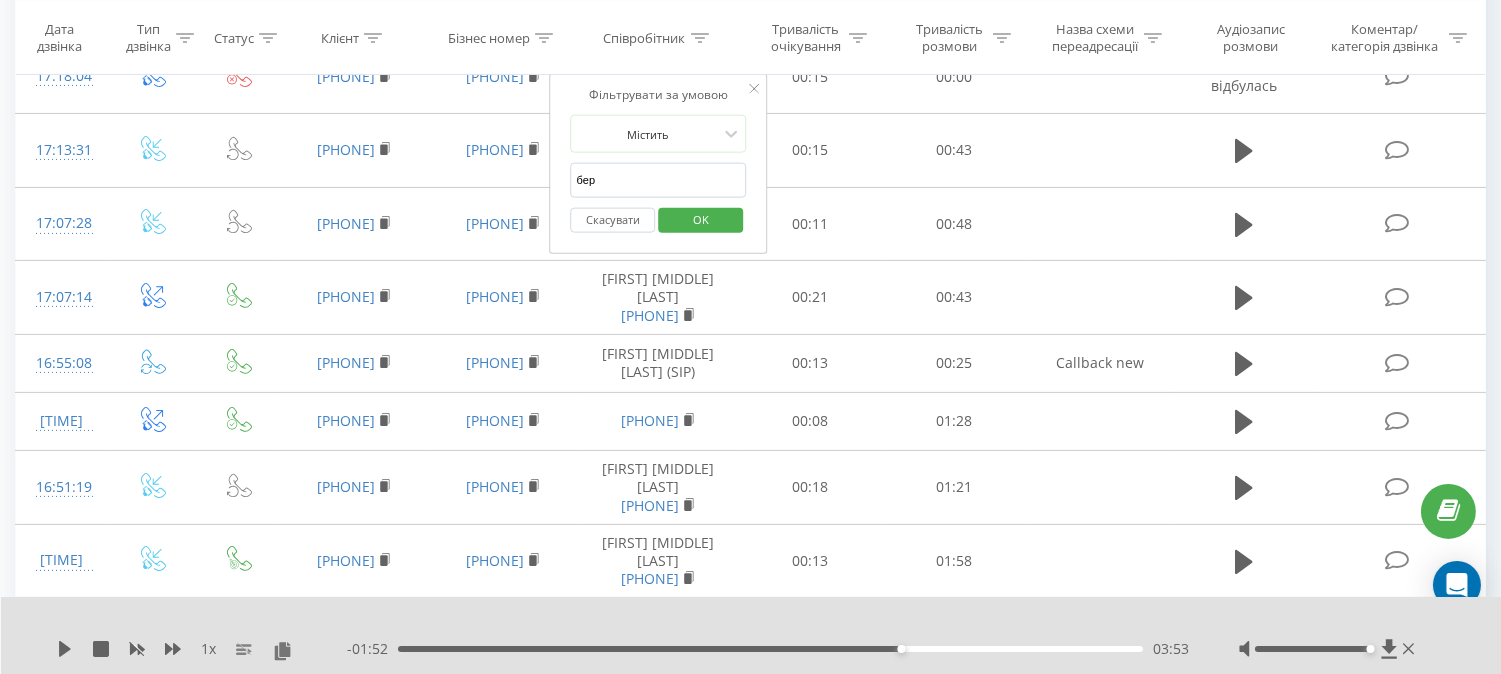 click on "OK" at bounding box center (700, 220) 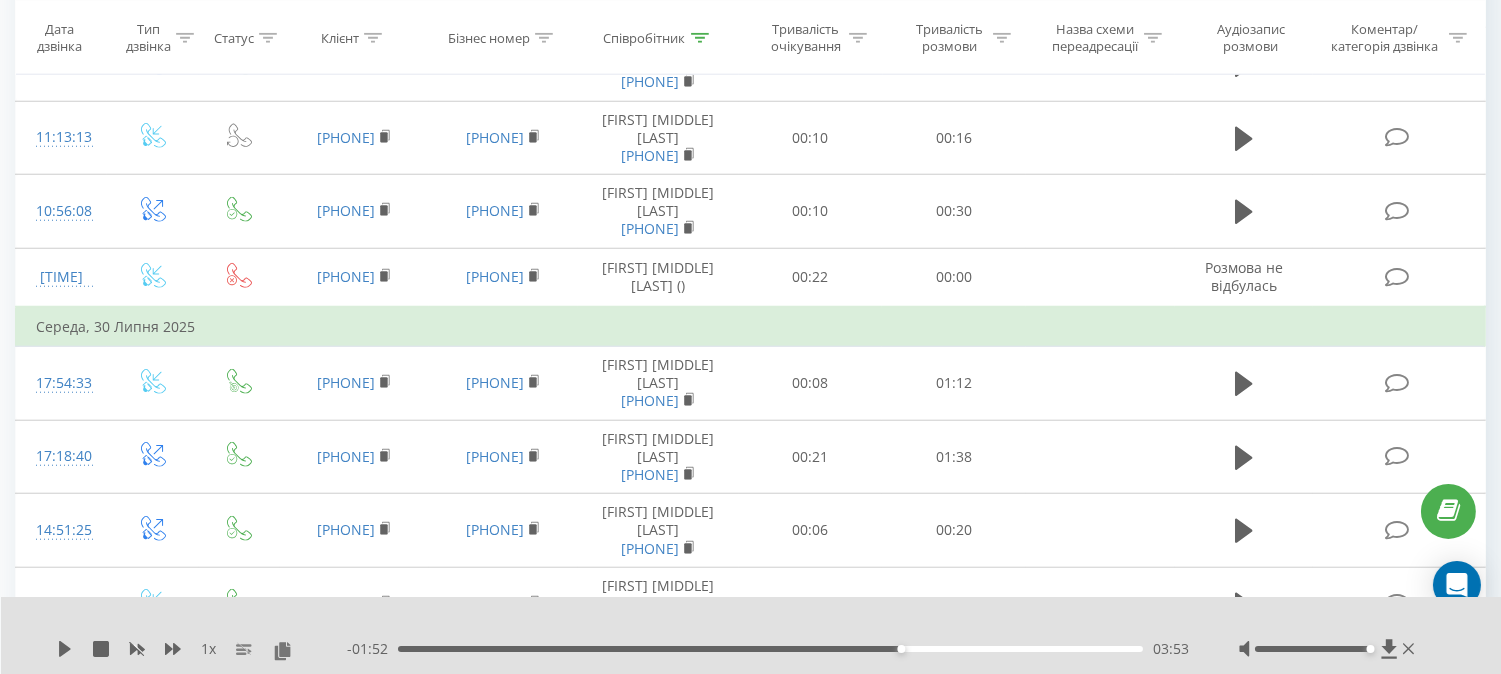 scroll, scrollTop: 3333, scrollLeft: 0, axis: vertical 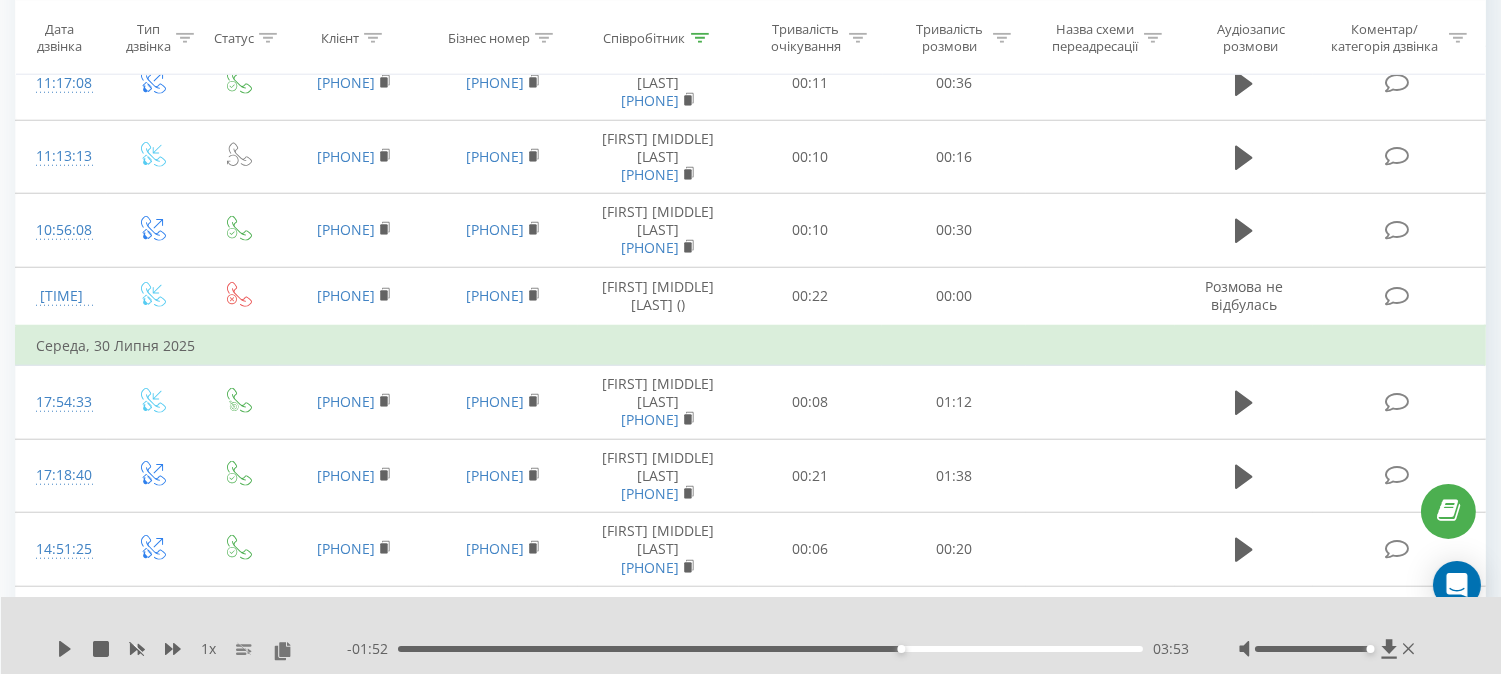 click 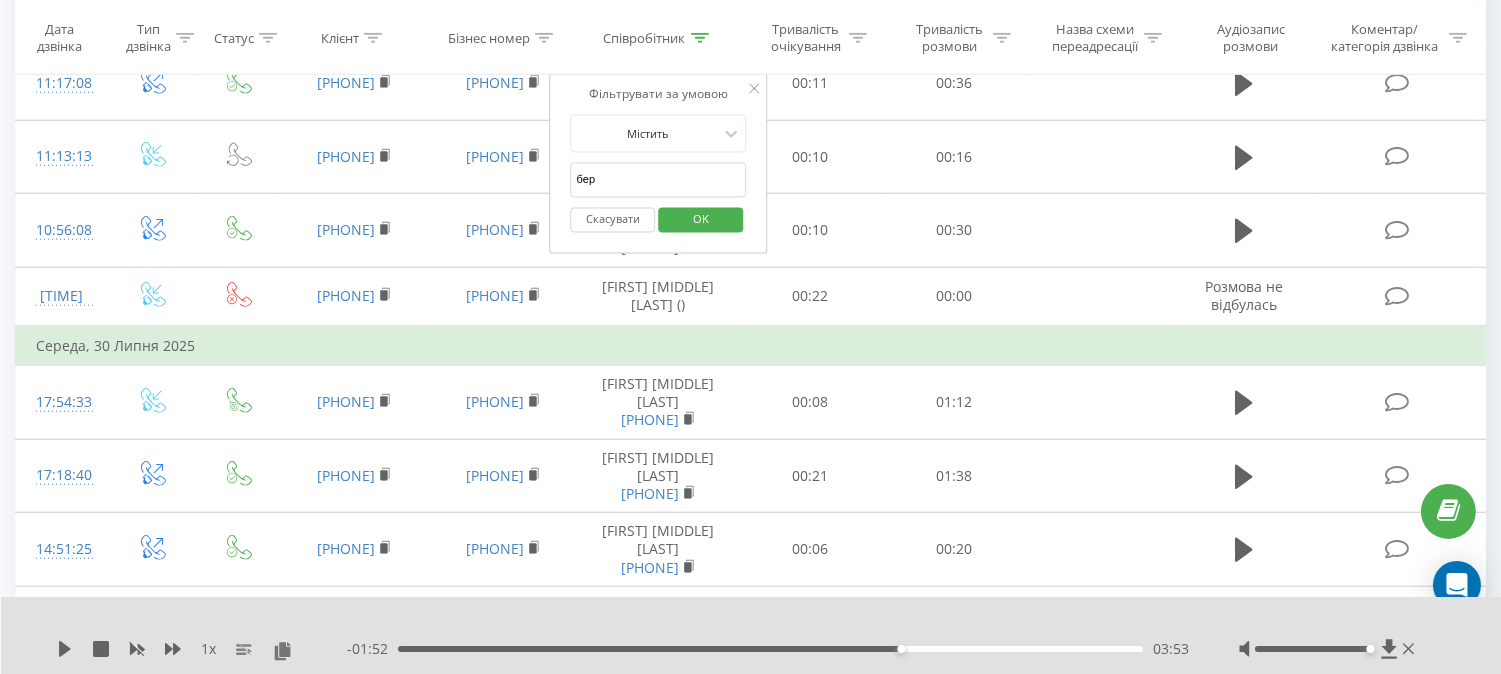 click on "бер" at bounding box center [659, 180] 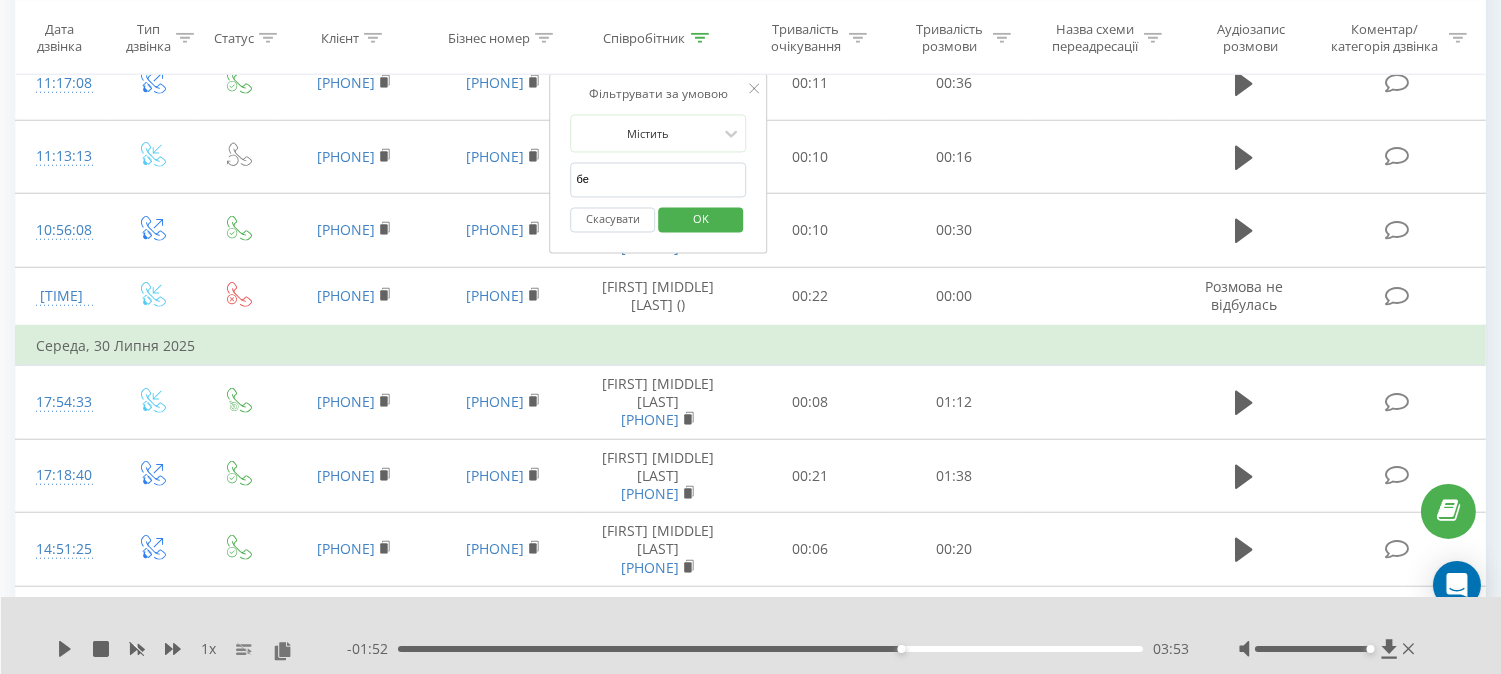 type on "б" 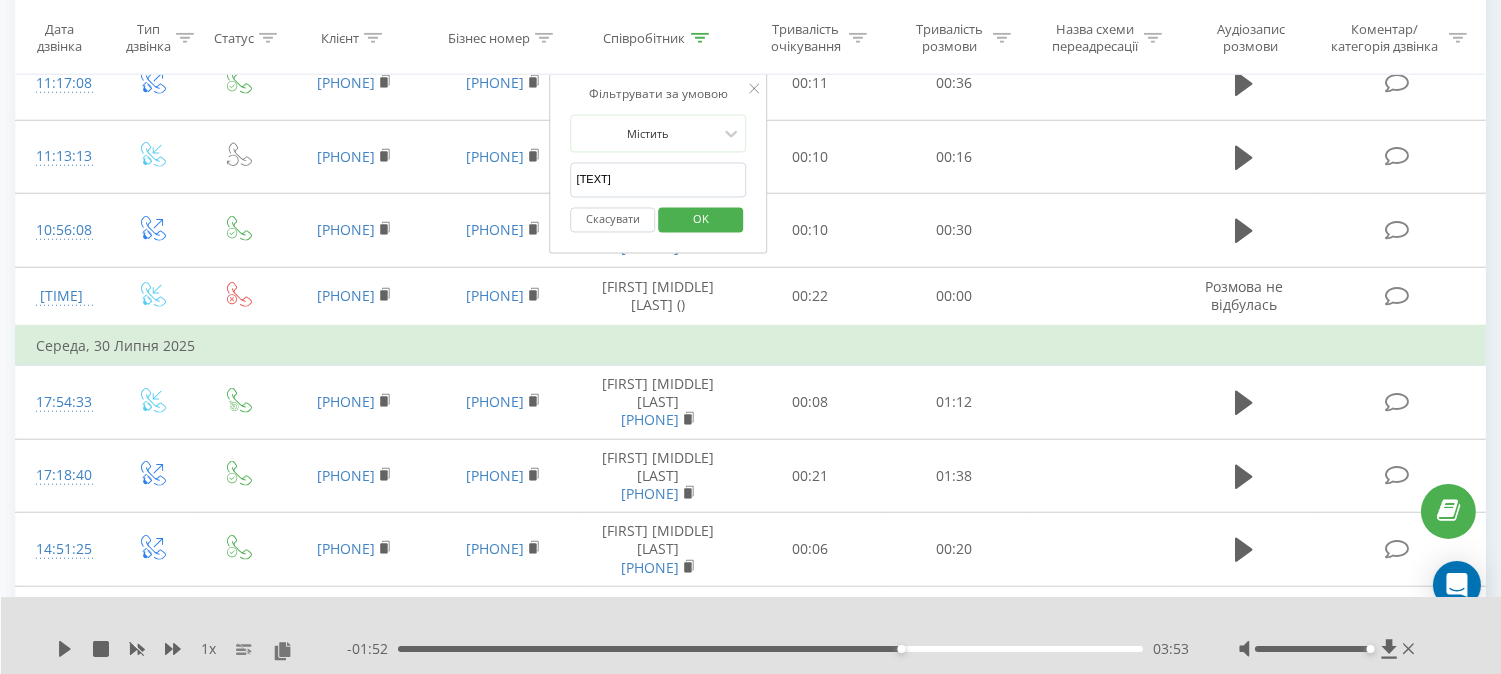 click on "OK" at bounding box center [700, 220] 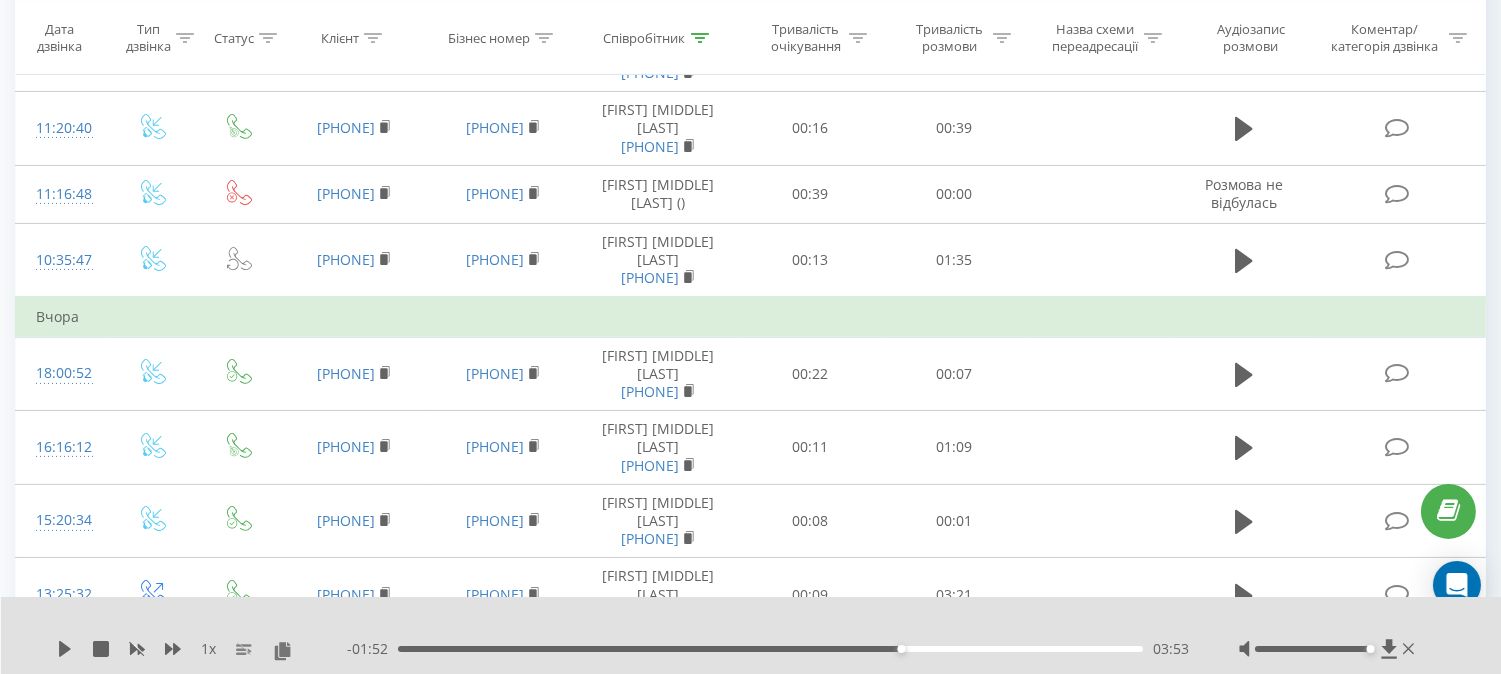 scroll, scrollTop: 1111, scrollLeft: 0, axis: vertical 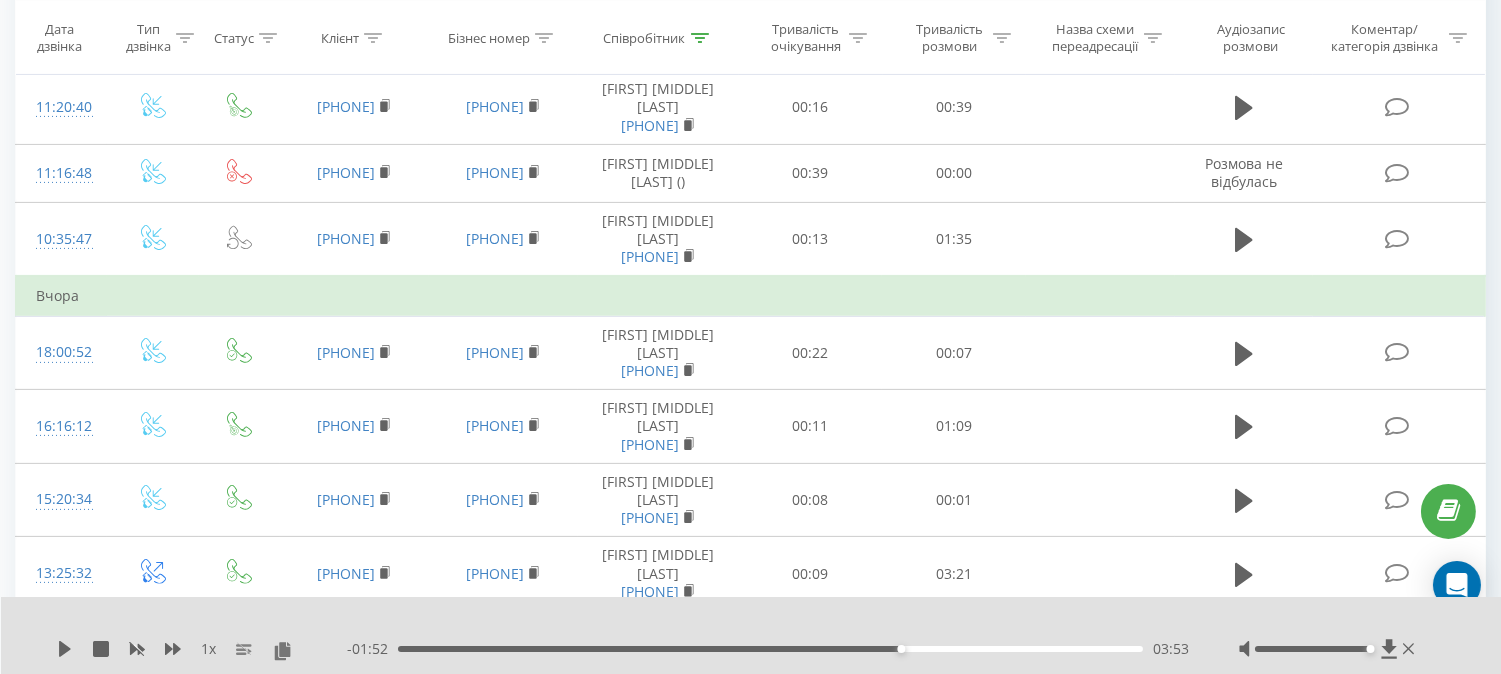 click 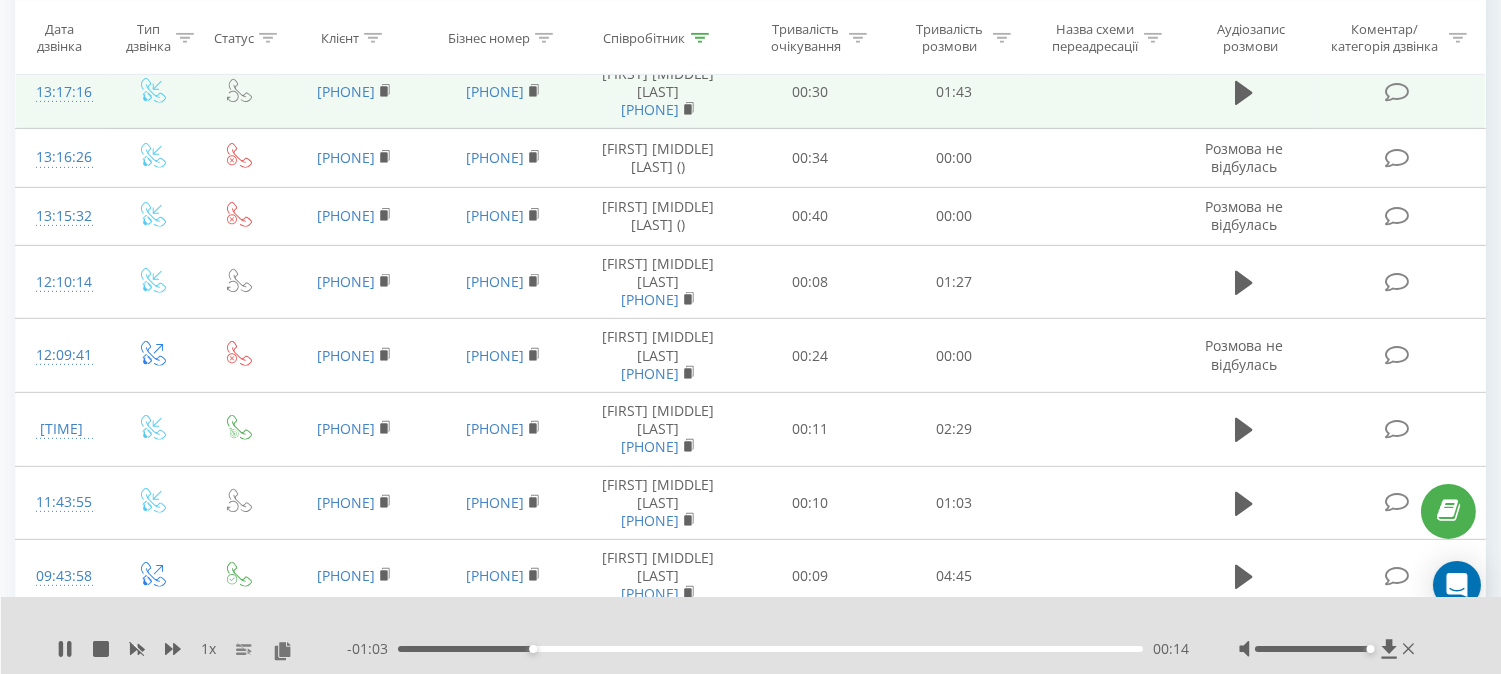scroll, scrollTop: 1555, scrollLeft: 0, axis: vertical 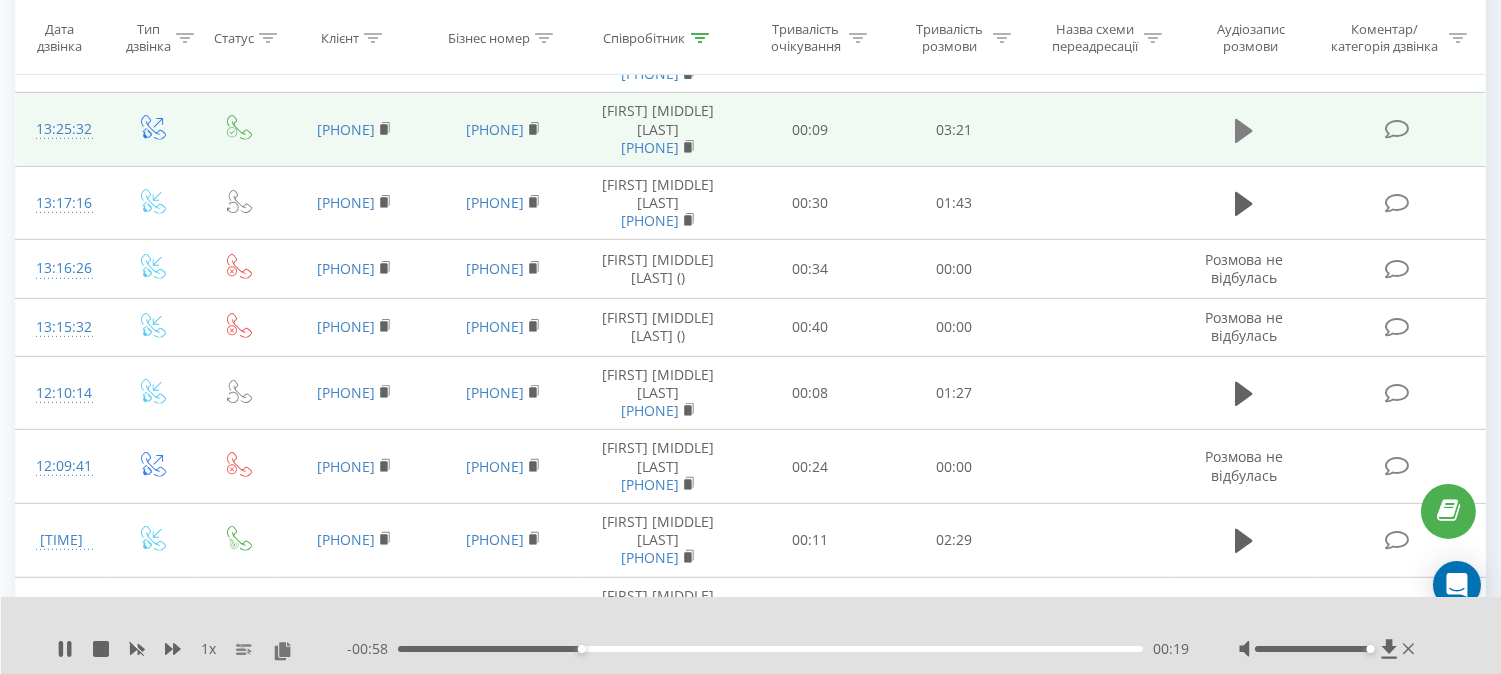 click 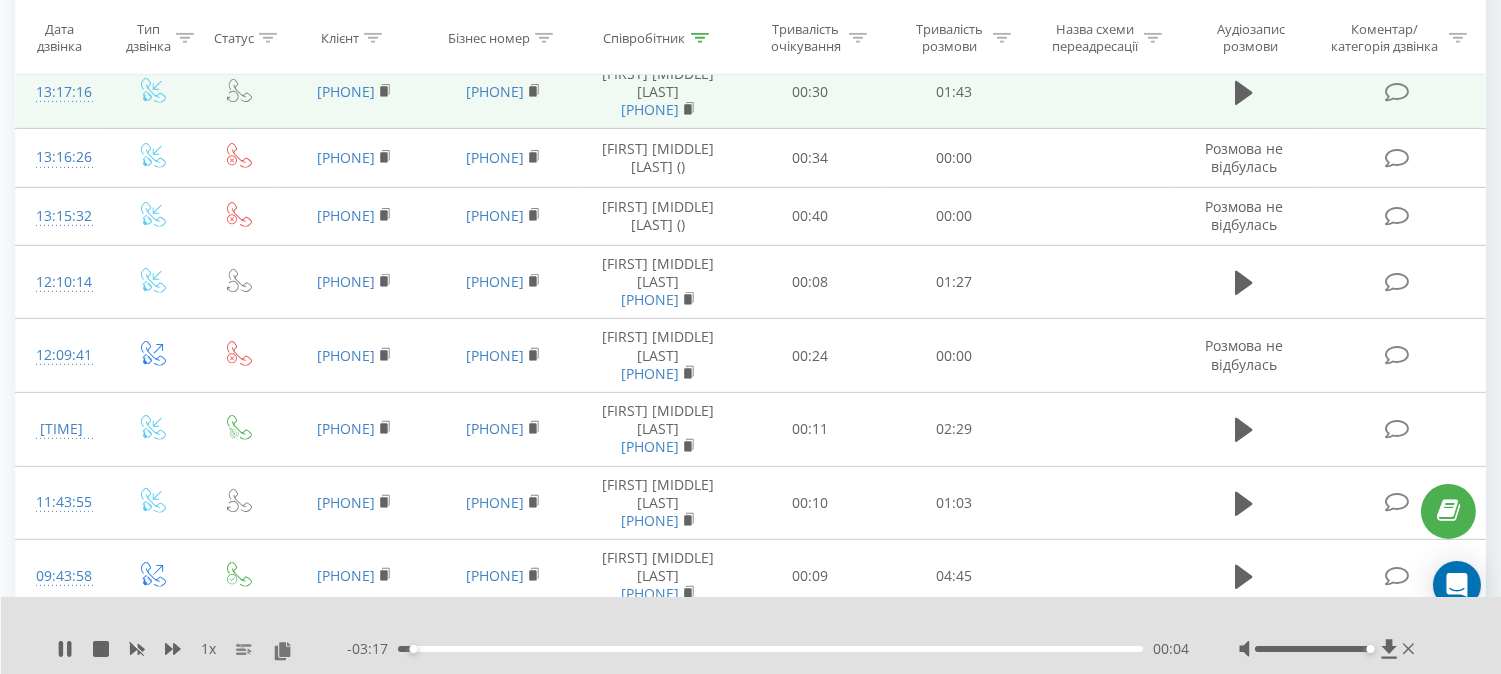 scroll, scrollTop: 1888, scrollLeft: 0, axis: vertical 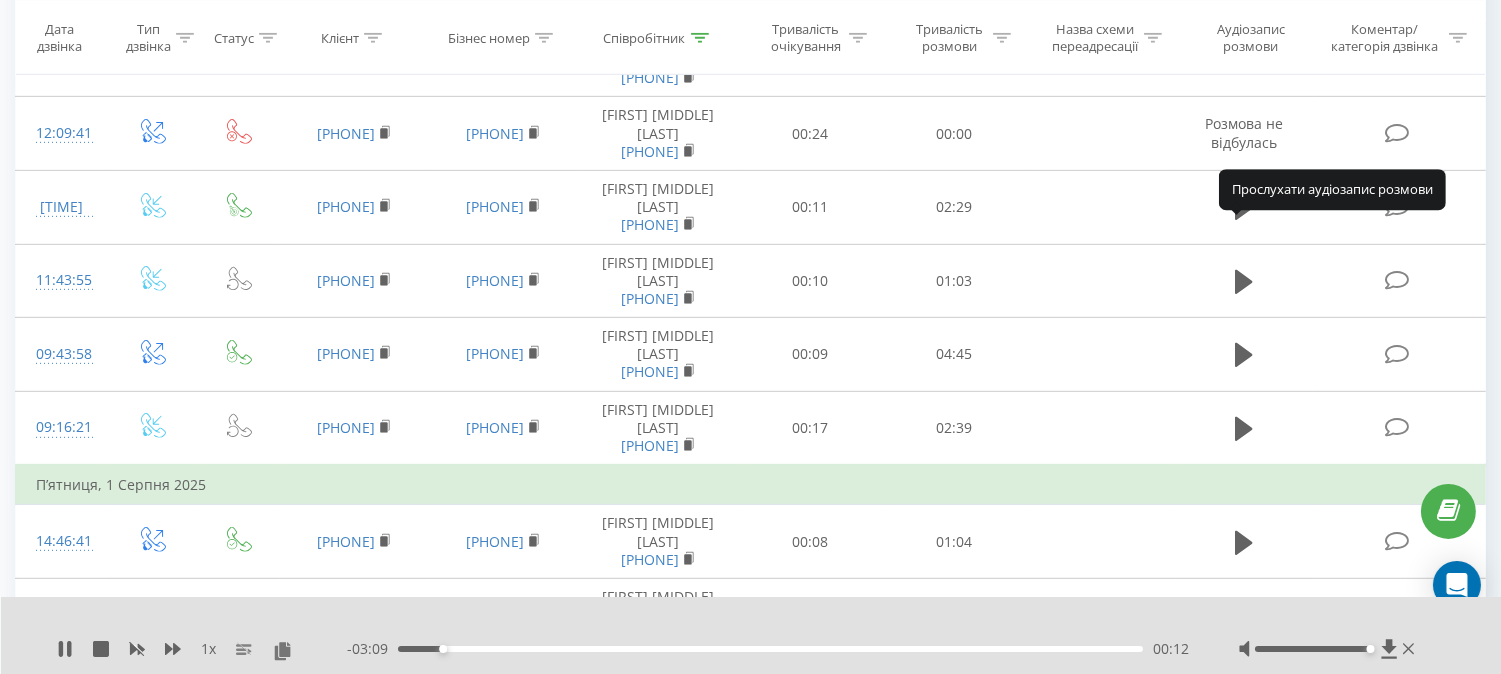 click 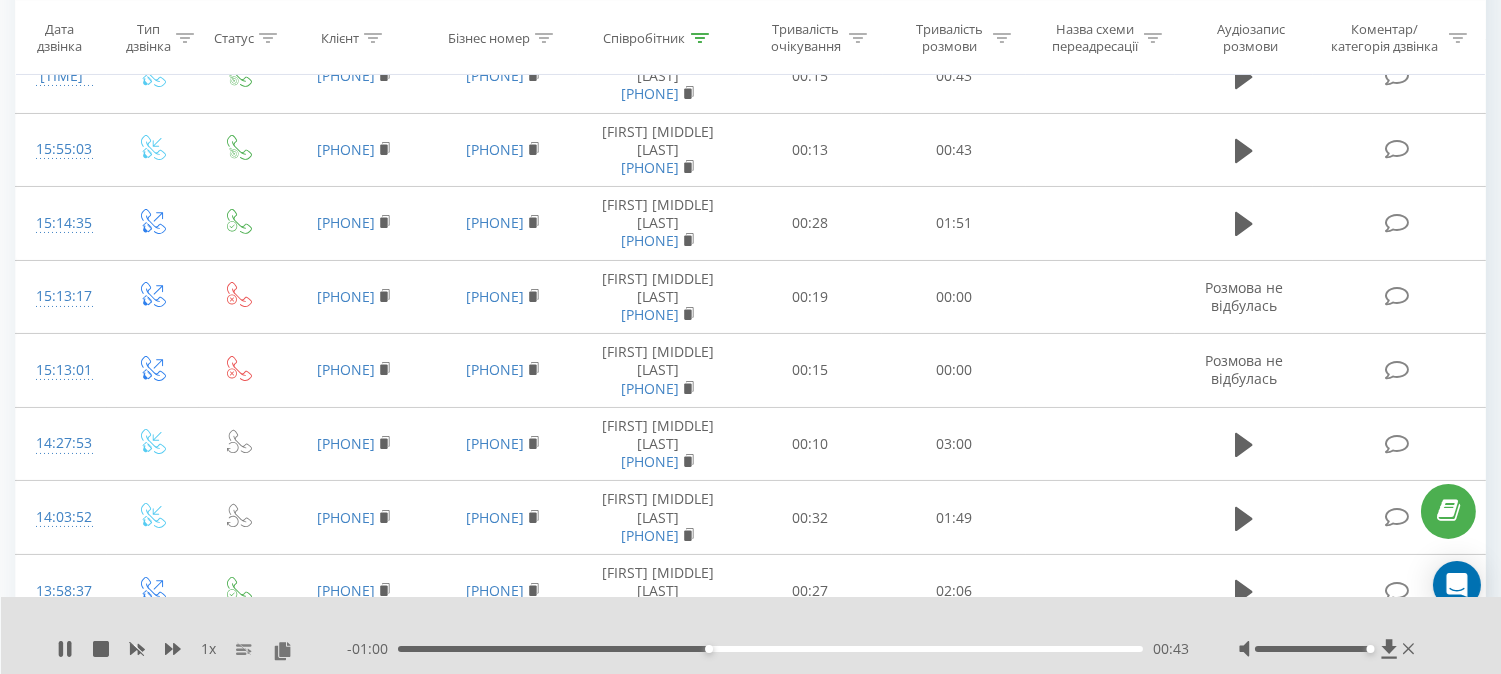 scroll, scrollTop: 0, scrollLeft: 0, axis: both 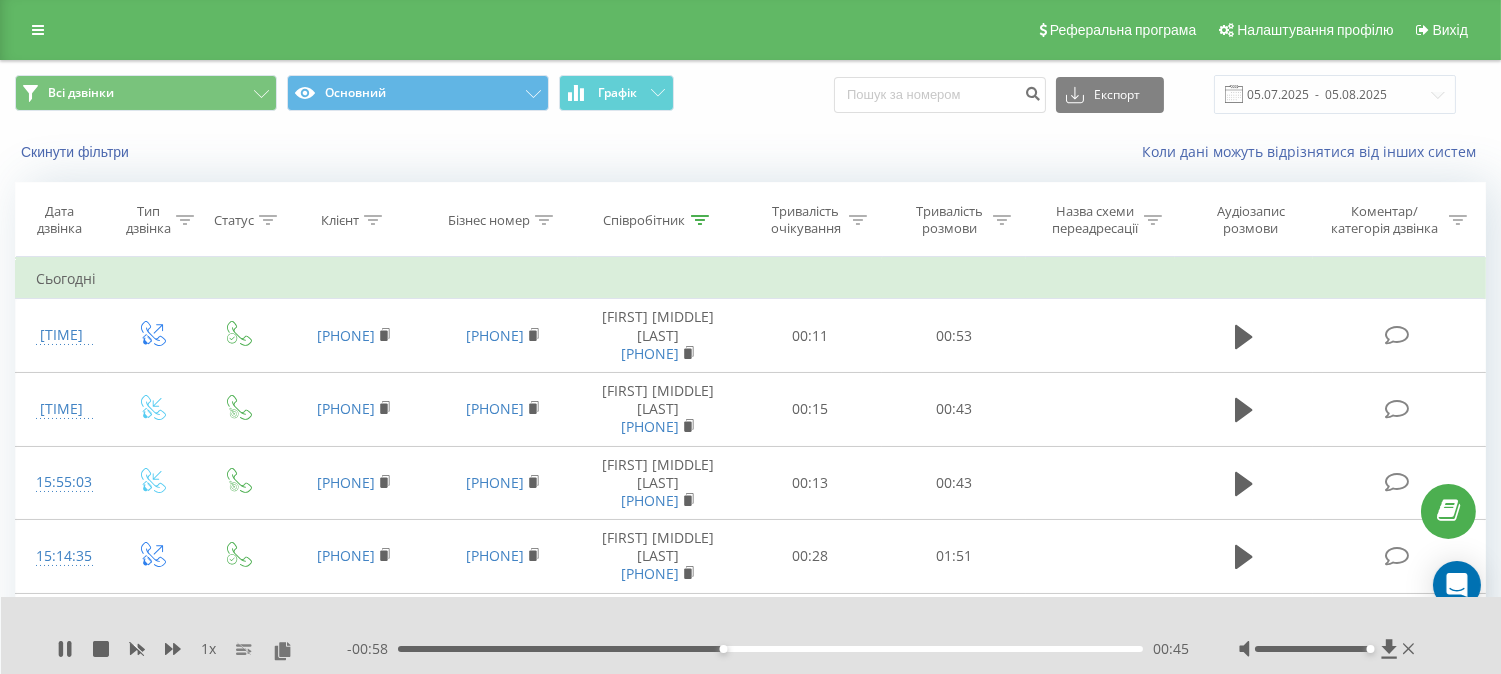click at bounding box center [700, 220] 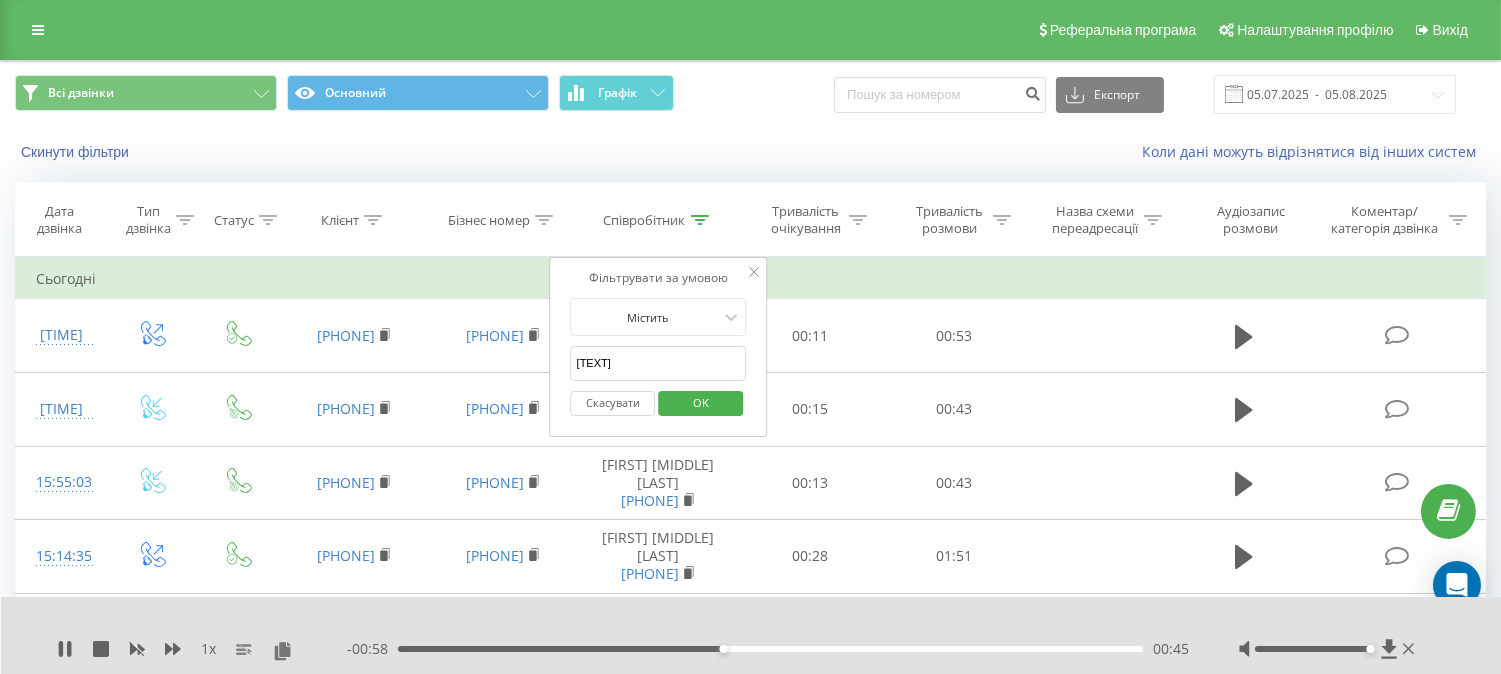 click on "тур" at bounding box center (659, 363) 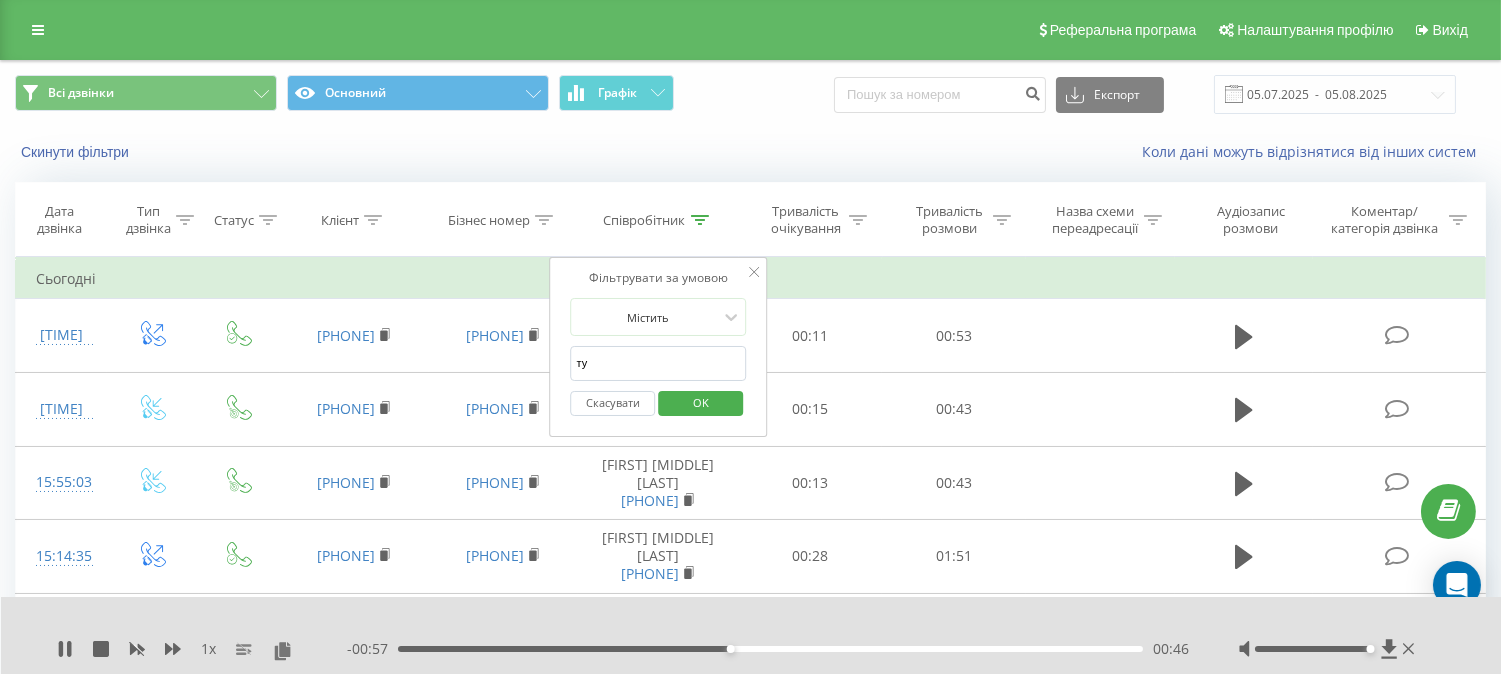 type on "т" 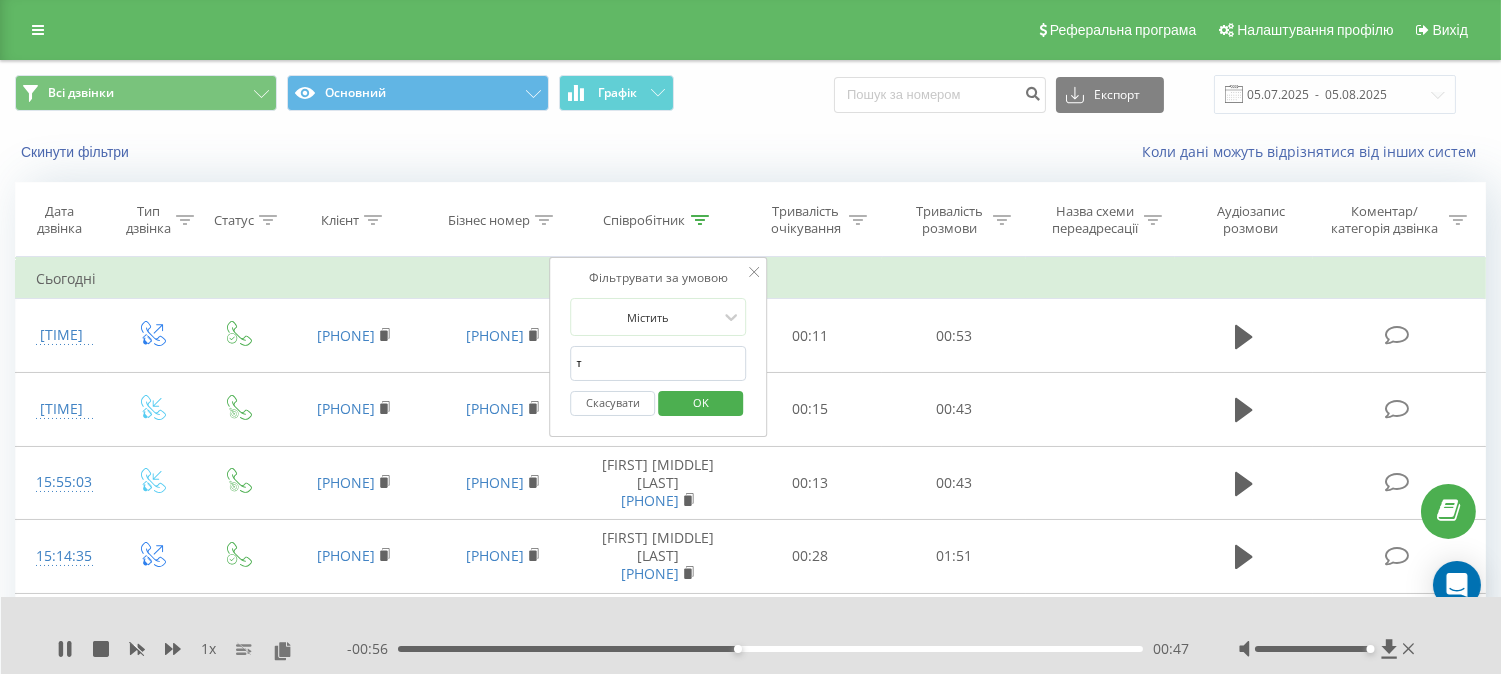 click on "OK" at bounding box center (700, 403) 